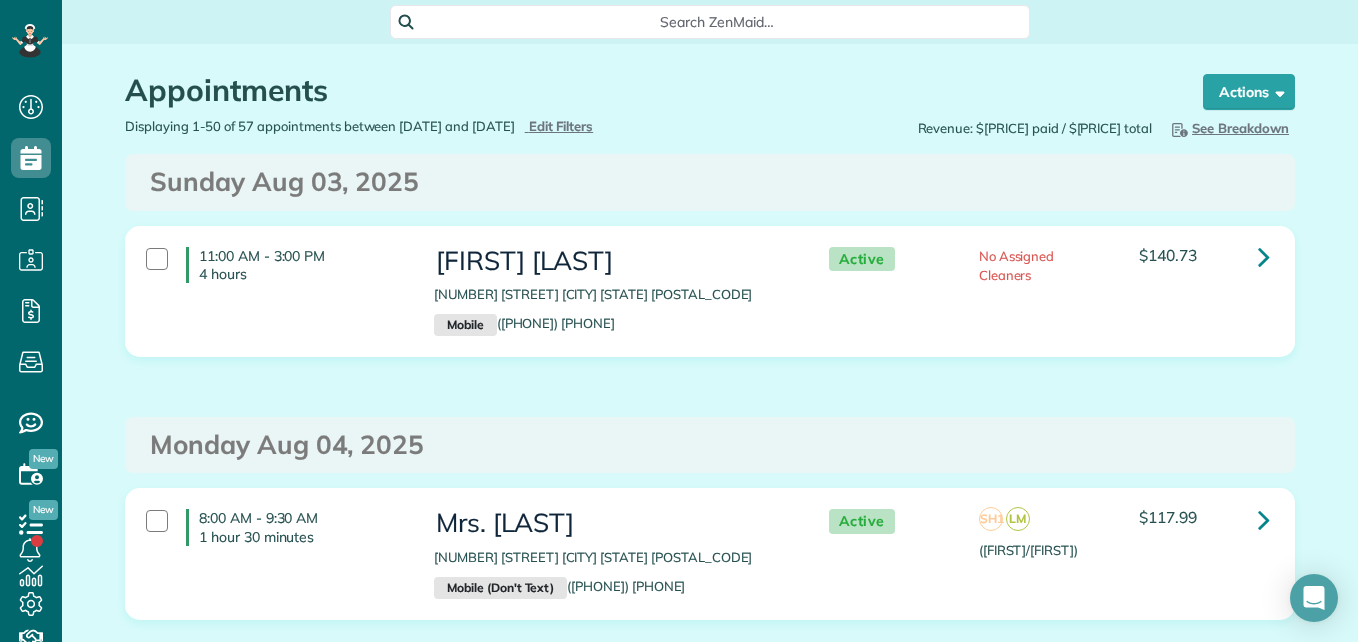 scroll, scrollTop: 0, scrollLeft: 0, axis: both 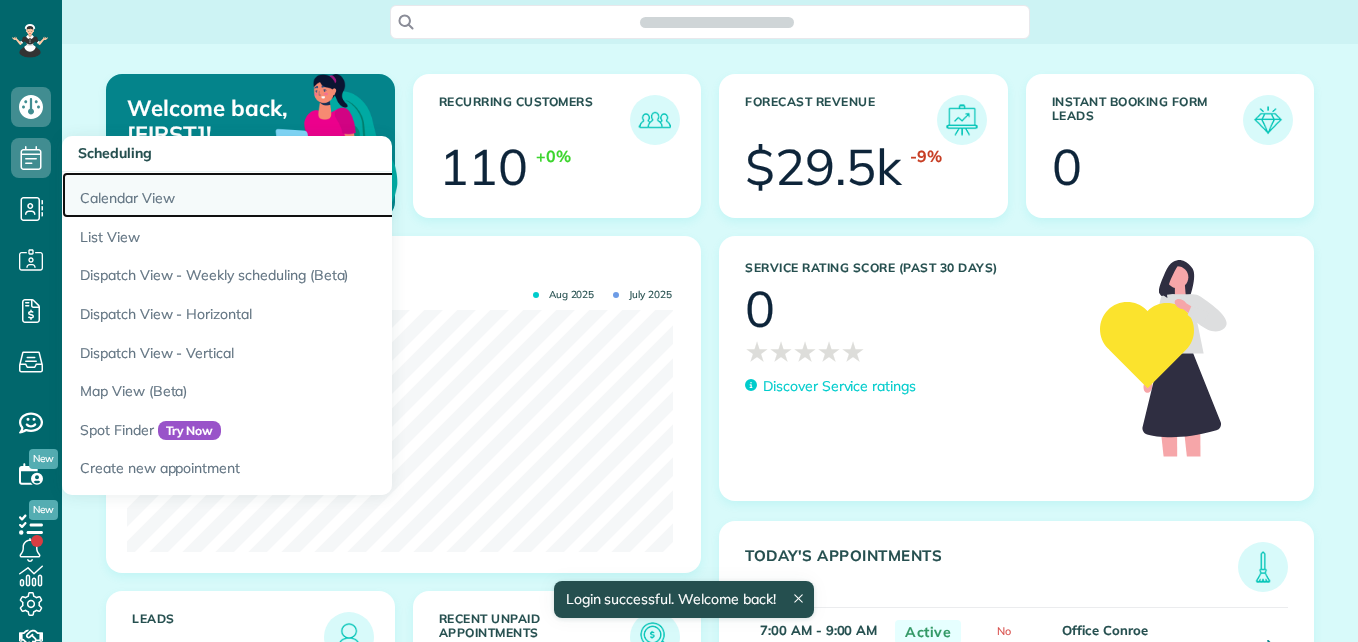 click on "Calendar View" at bounding box center [312, 195] 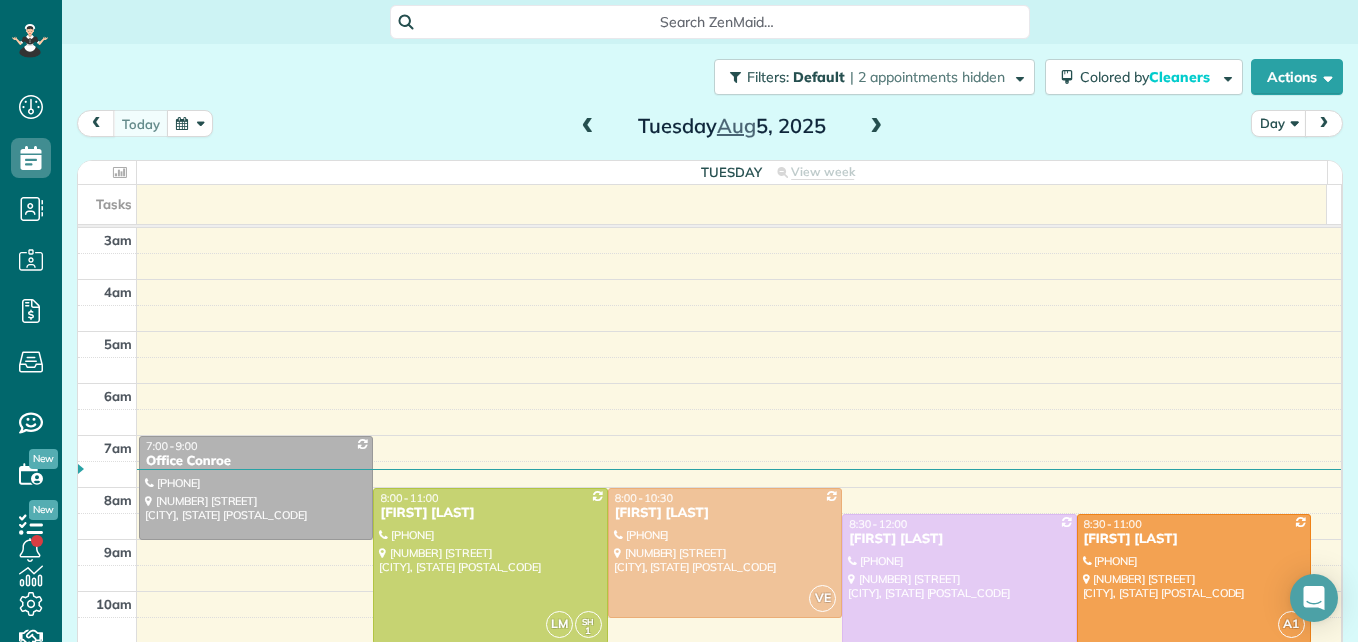scroll, scrollTop: 0, scrollLeft: 0, axis: both 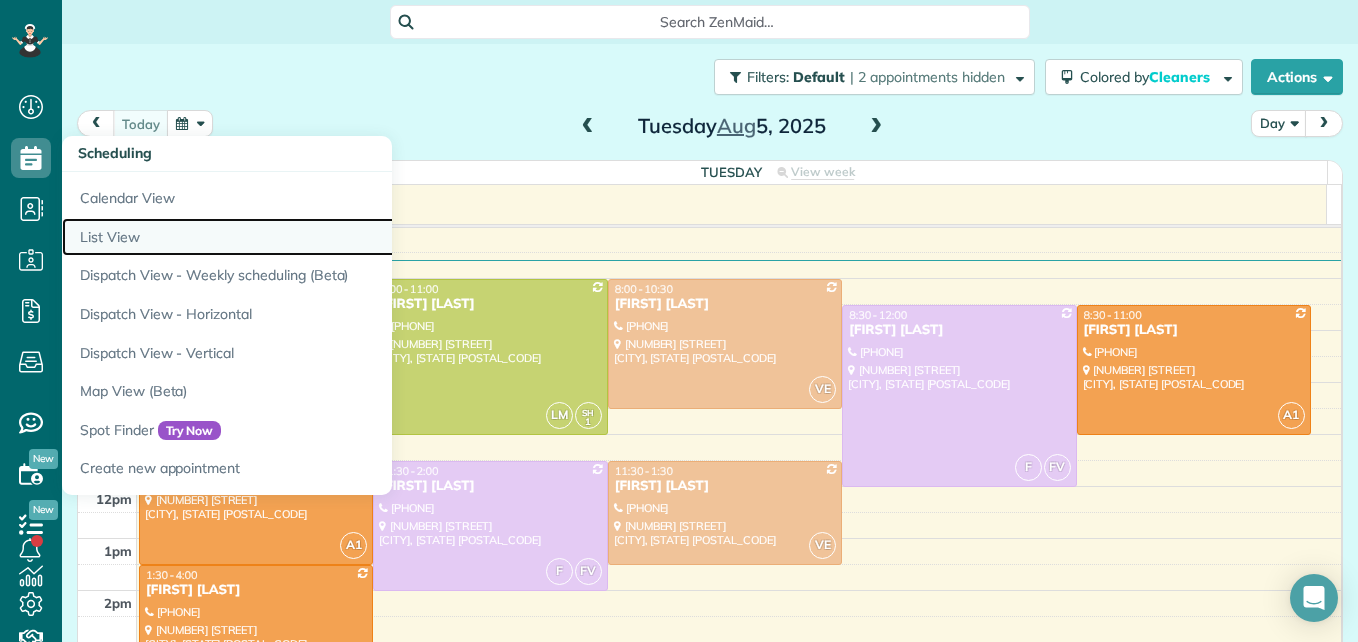 click on "List View" at bounding box center (312, 237) 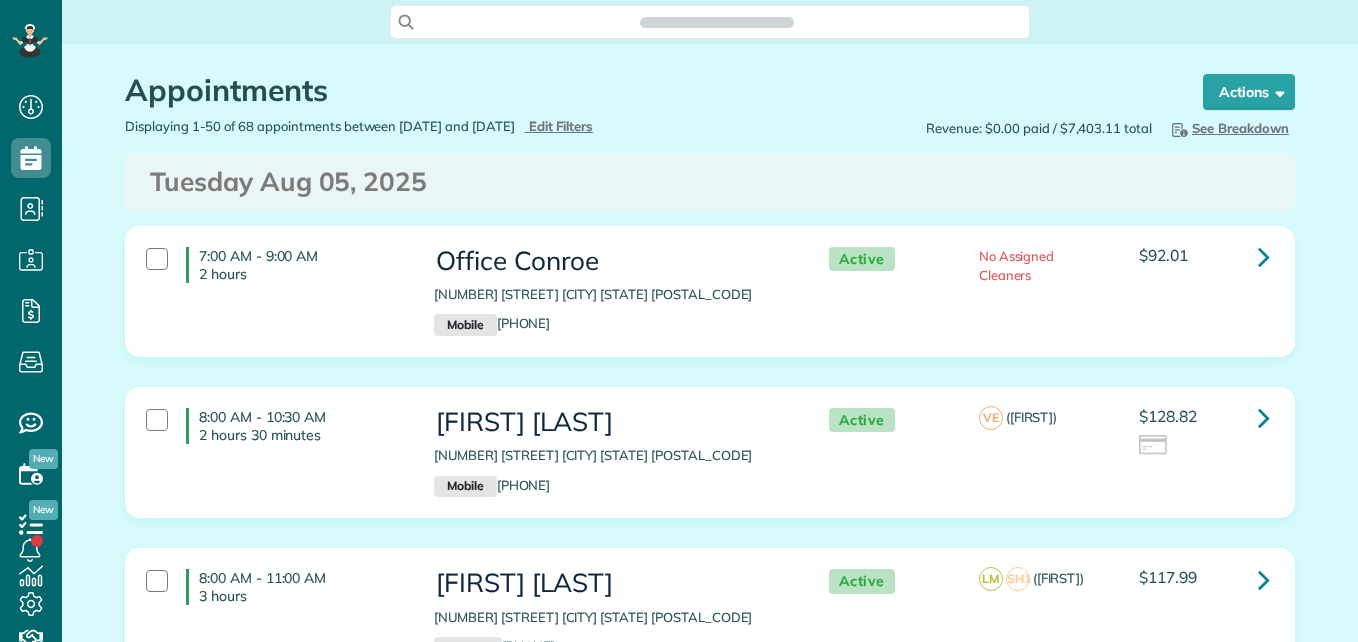 scroll, scrollTop: 0, scrollLeft: 0, axis: both 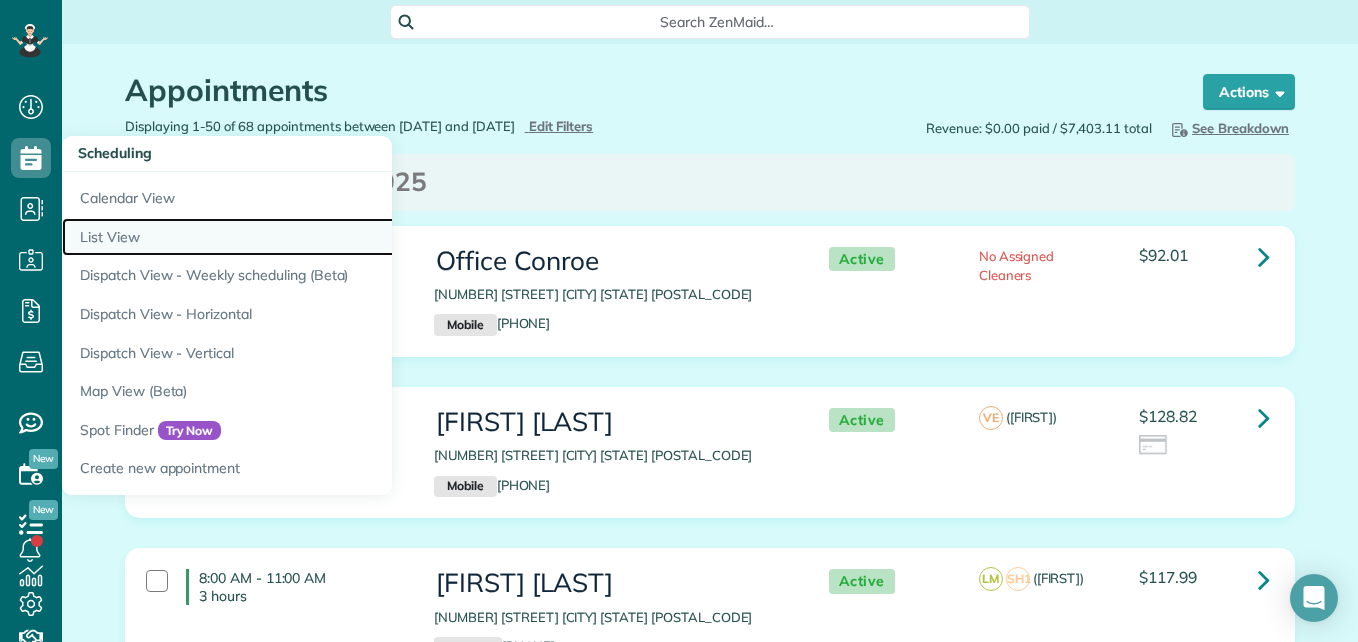 click on "List View" at bounding box center [312, 237] 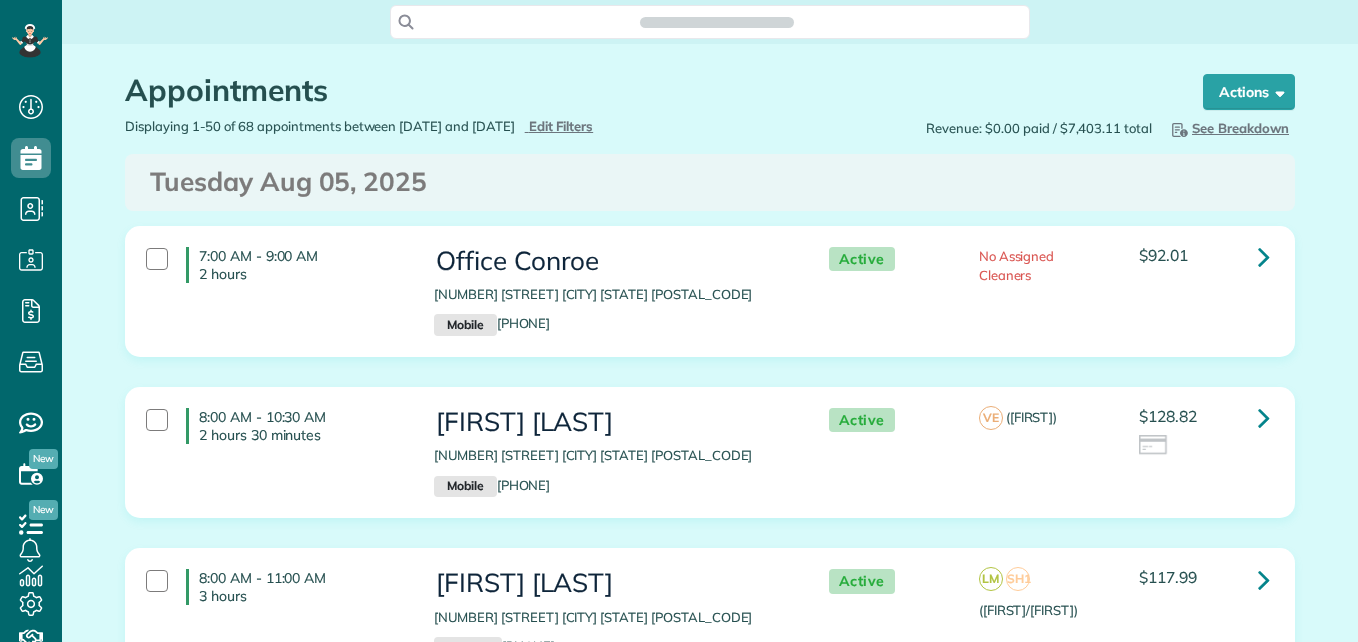 scroll, scrollTop: 0, scrollLeft: 0, axis: both 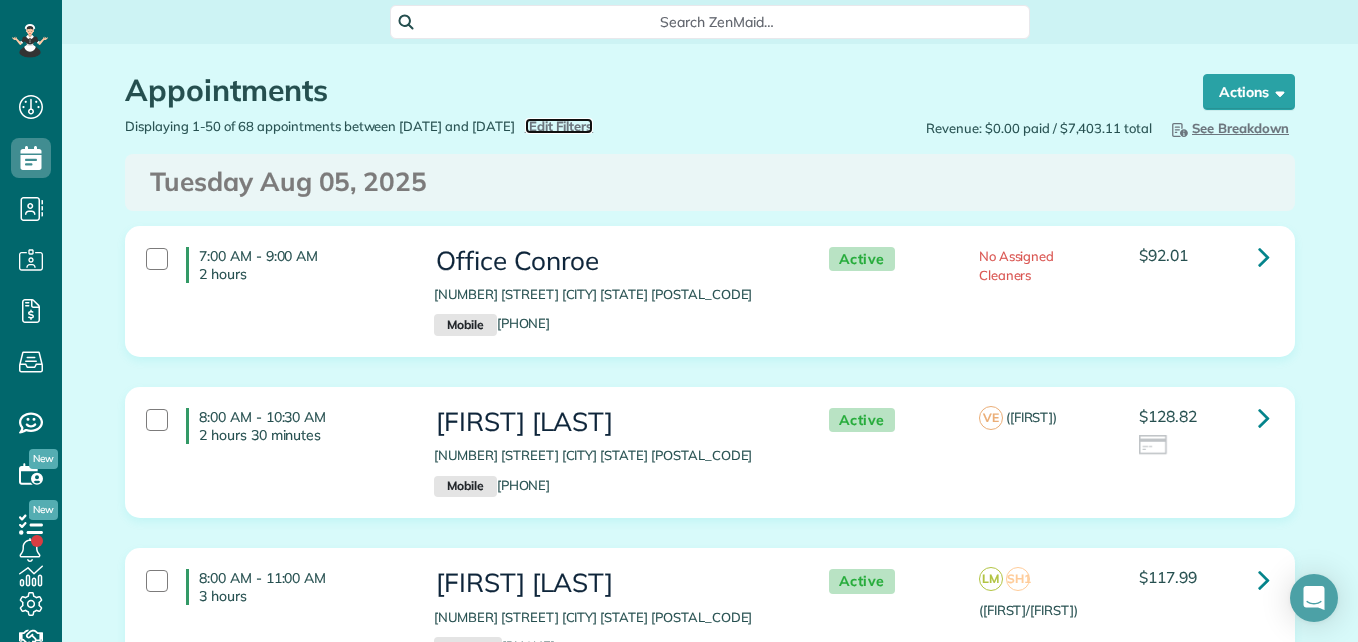 click on "Edit Filters" at bounding box center (561, 126) 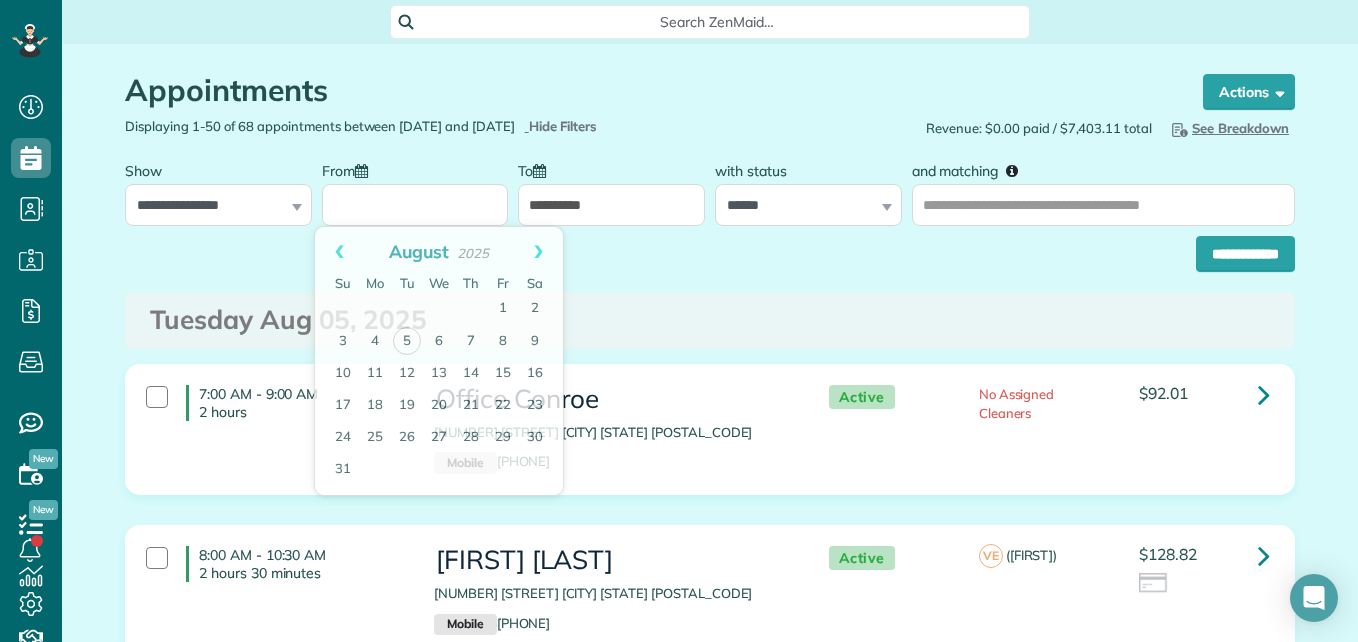 click on "From" at bounding box center [415, 205] 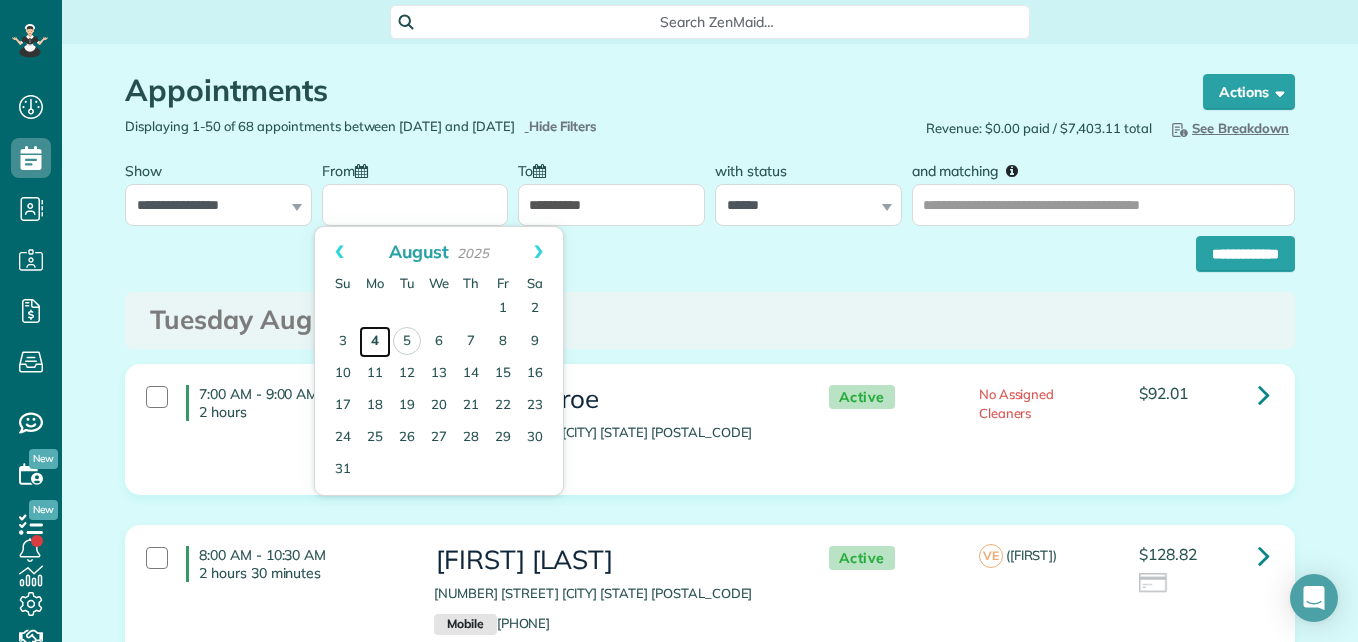 click on "4" at bounding box center [375, 342] 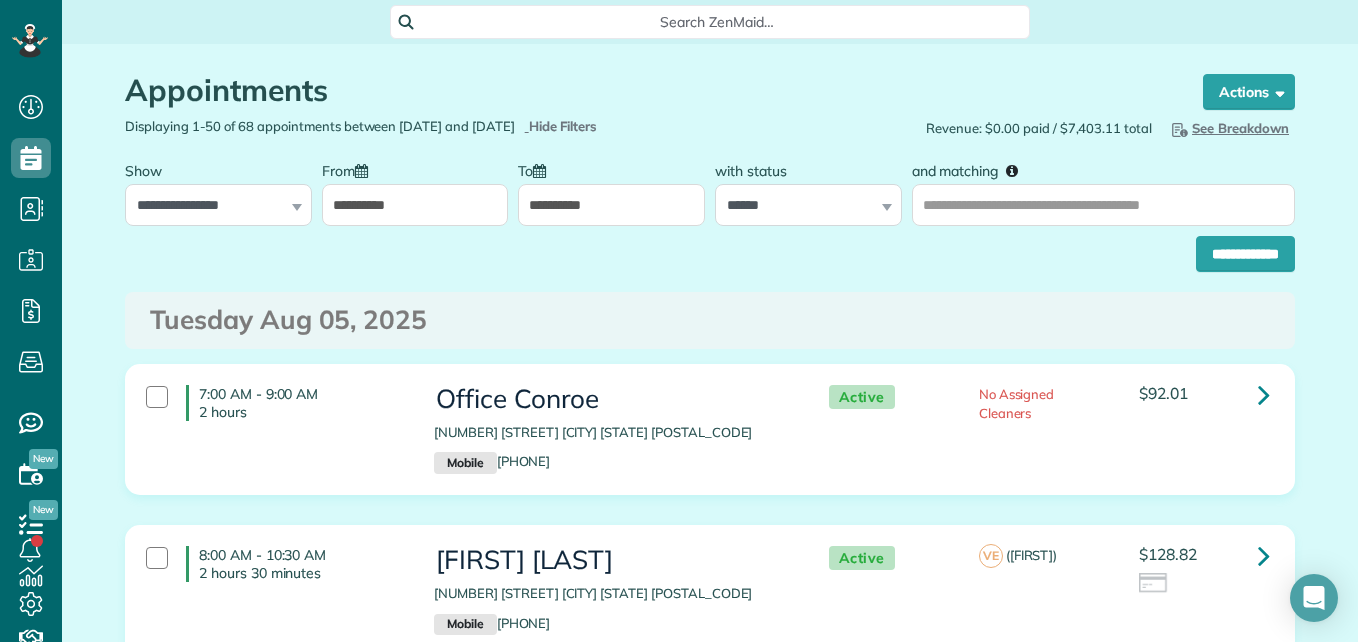 click on "**********" at bounding box center (611, 205) 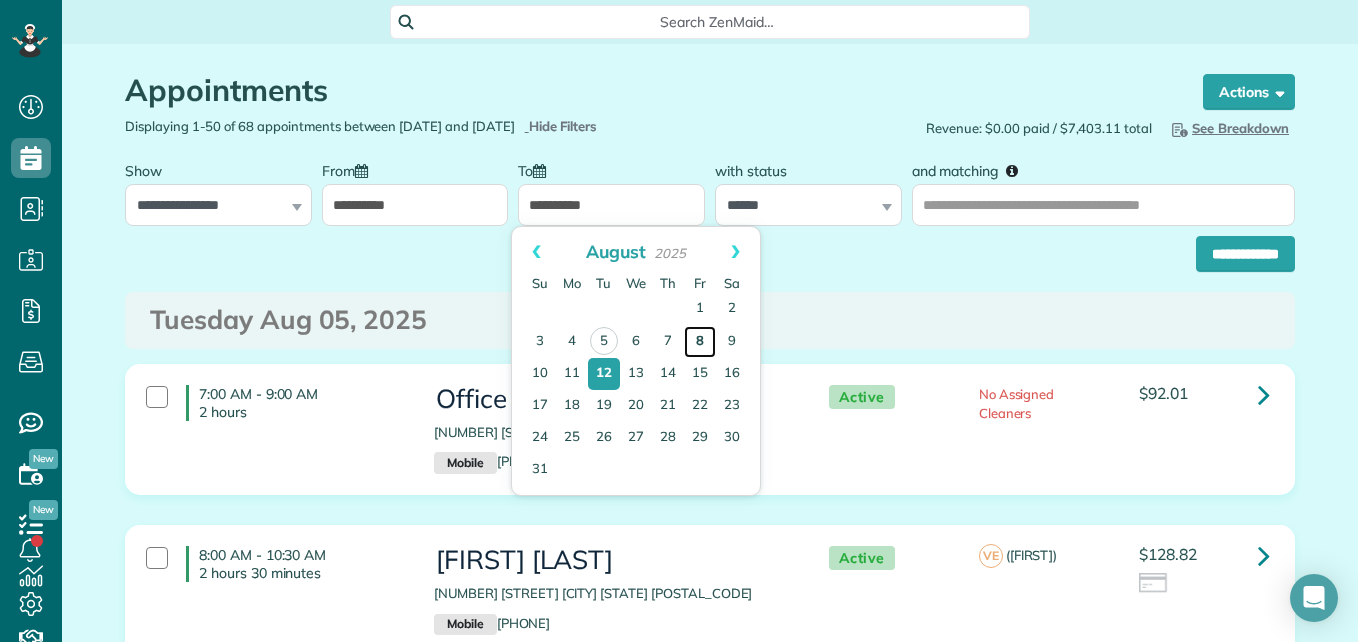 click on "8" at bounding box center [700, 342] 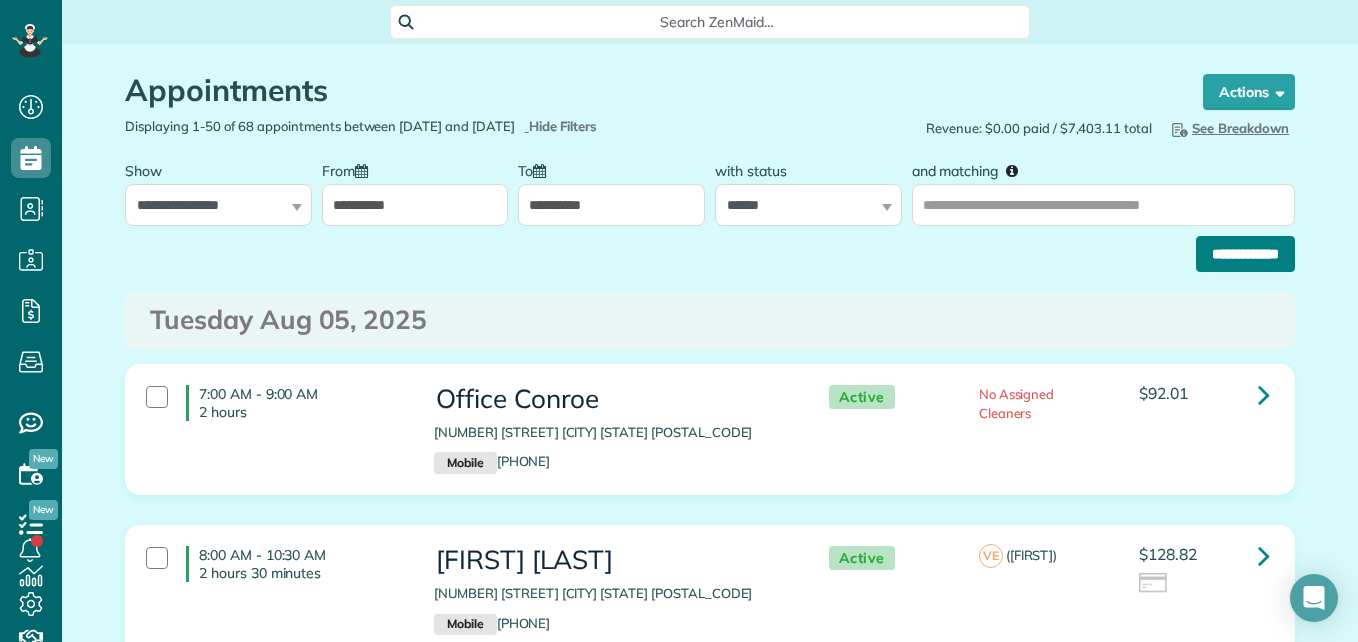 click on "**********" at bounding box center (1245, 254) 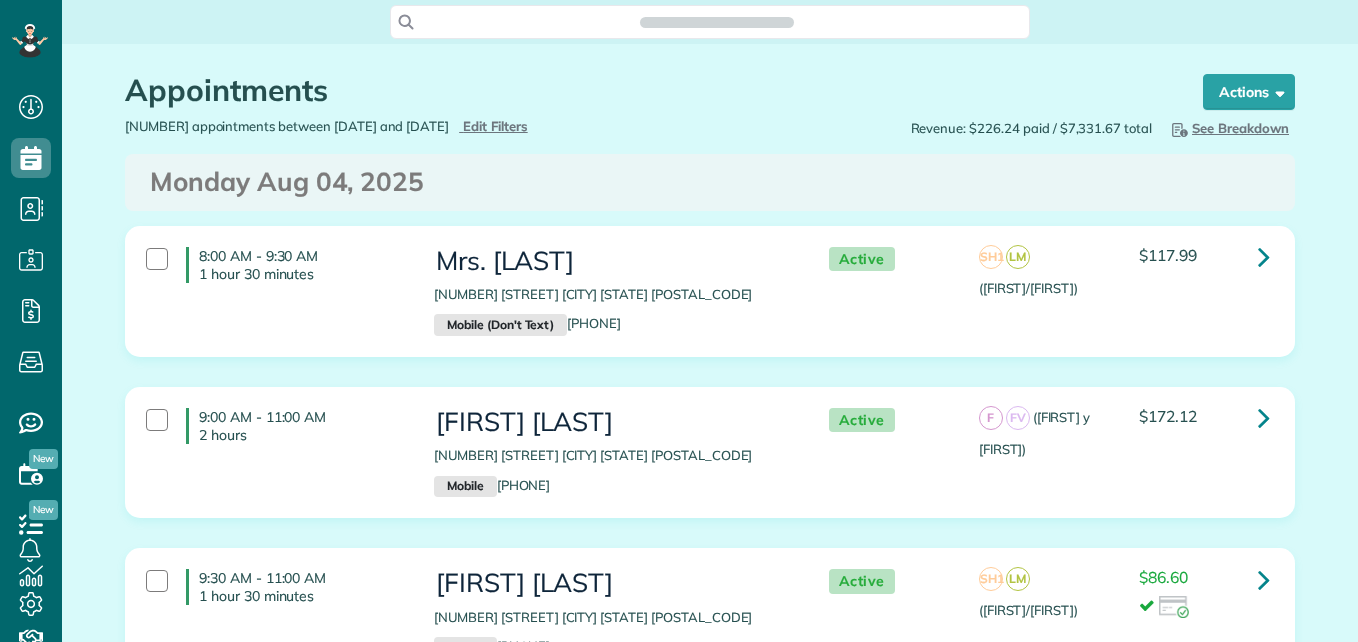 scroll, scrollTop: 0, scrollLeft: 0, axis: both 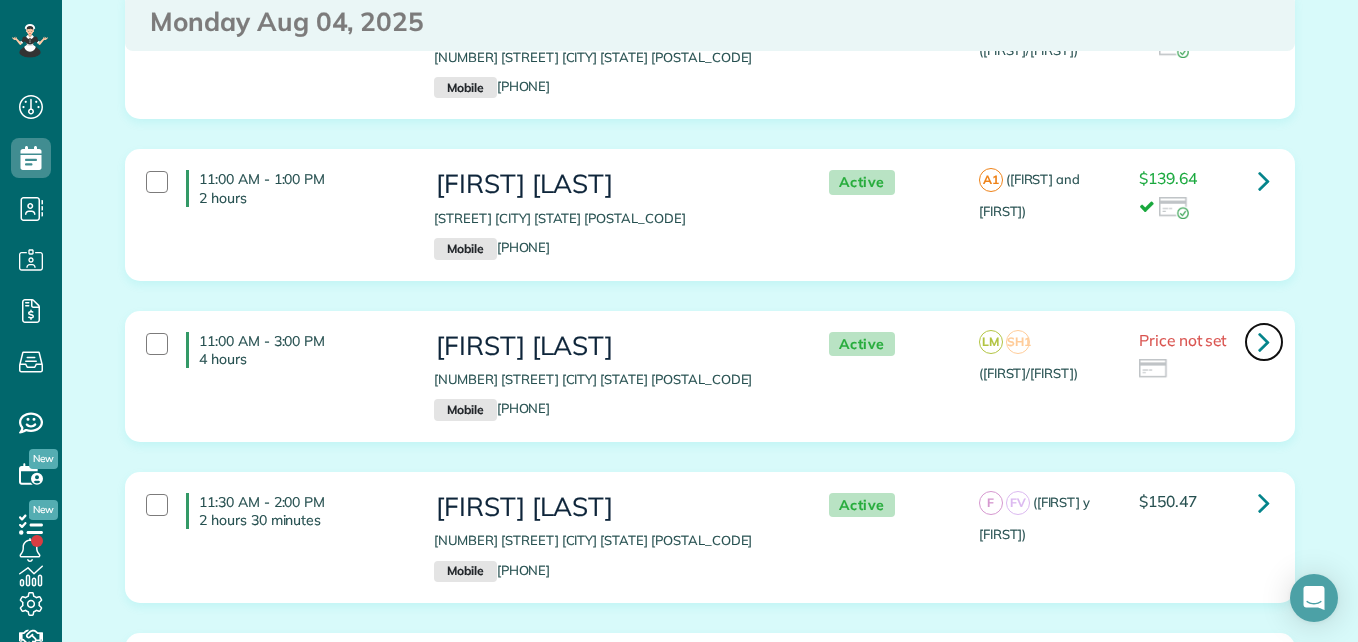 click at bounding box center (1264, 341) 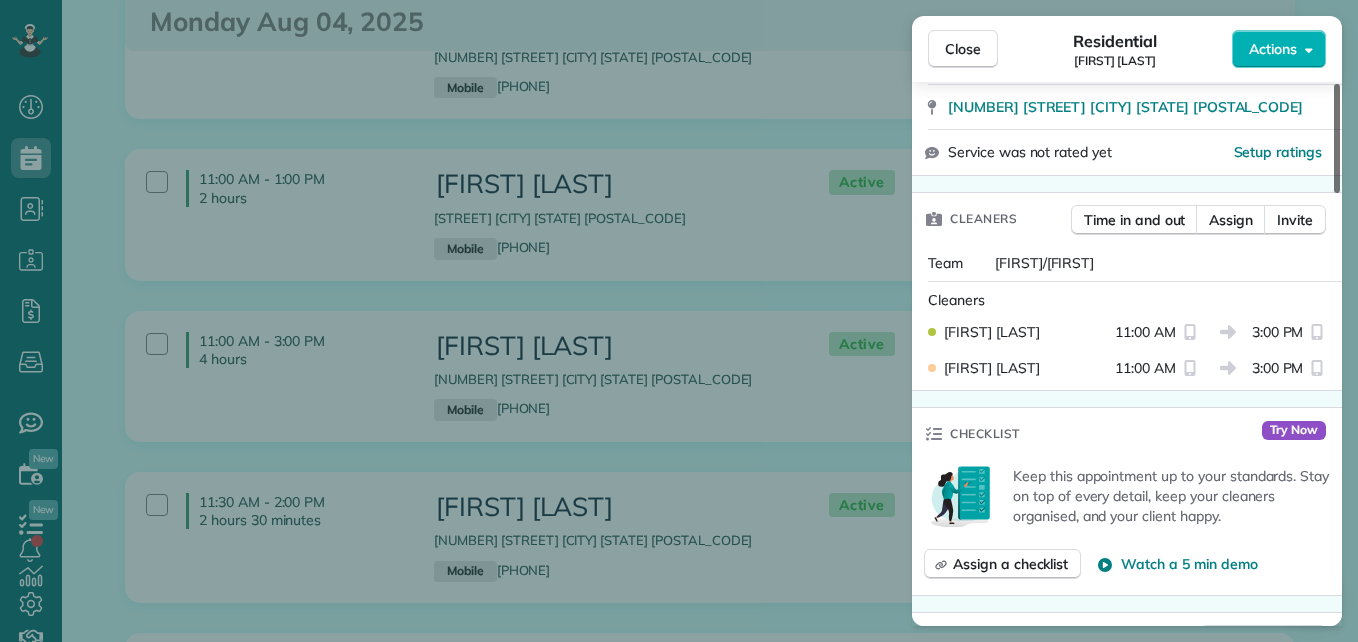 scroll, scrollTop: 0, scrollLeft: 0, axis: both 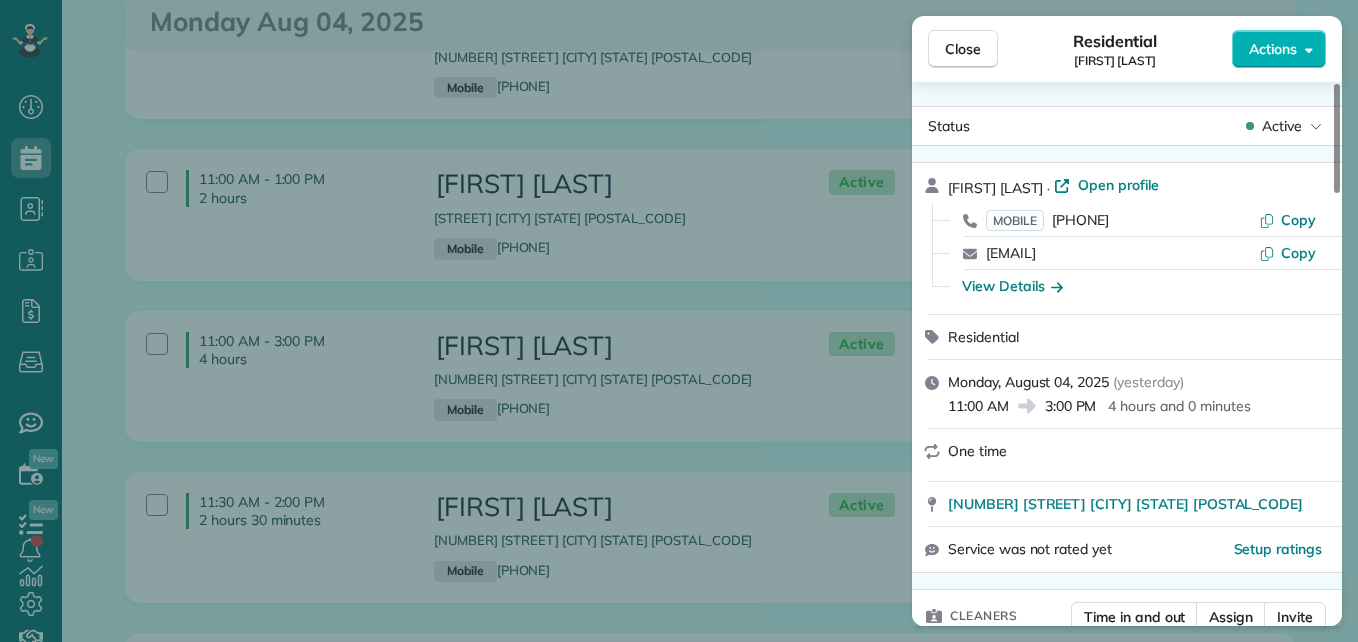 drag, startPoint x: 1335, startPoint y: 141, endPoint x: 1349, endPoint y: 36, distance: 105.92922 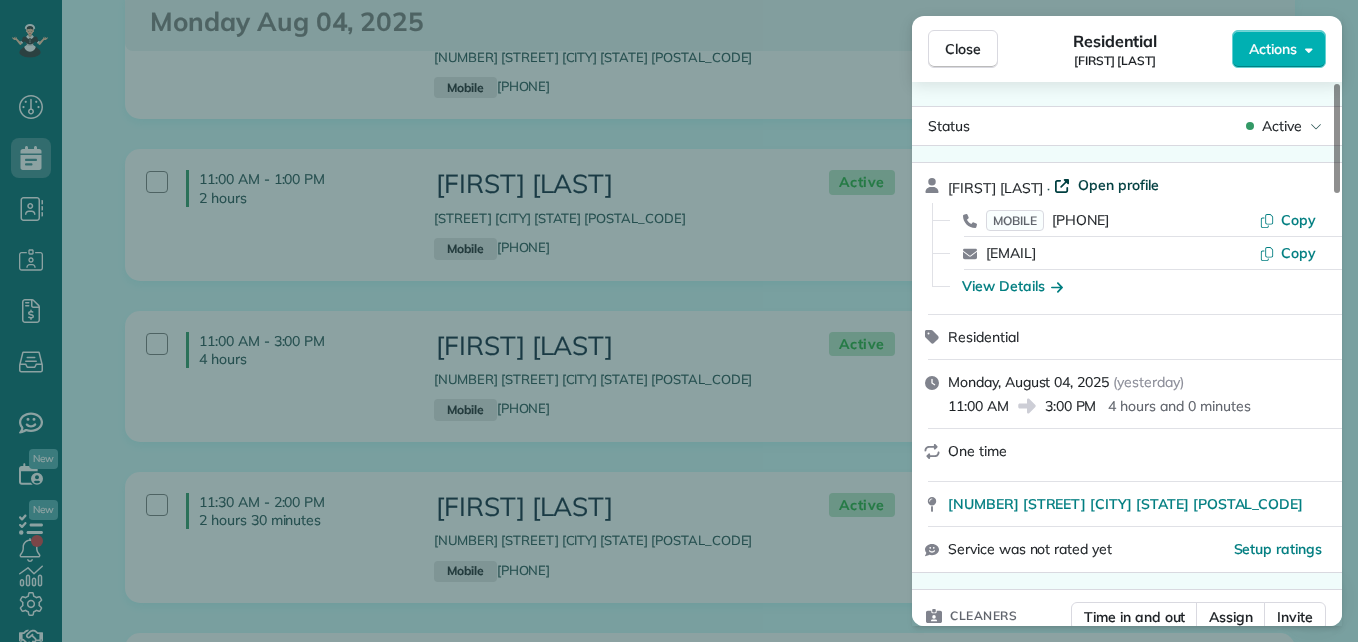 click on "Open profile" at bounding box center (1118, 185) 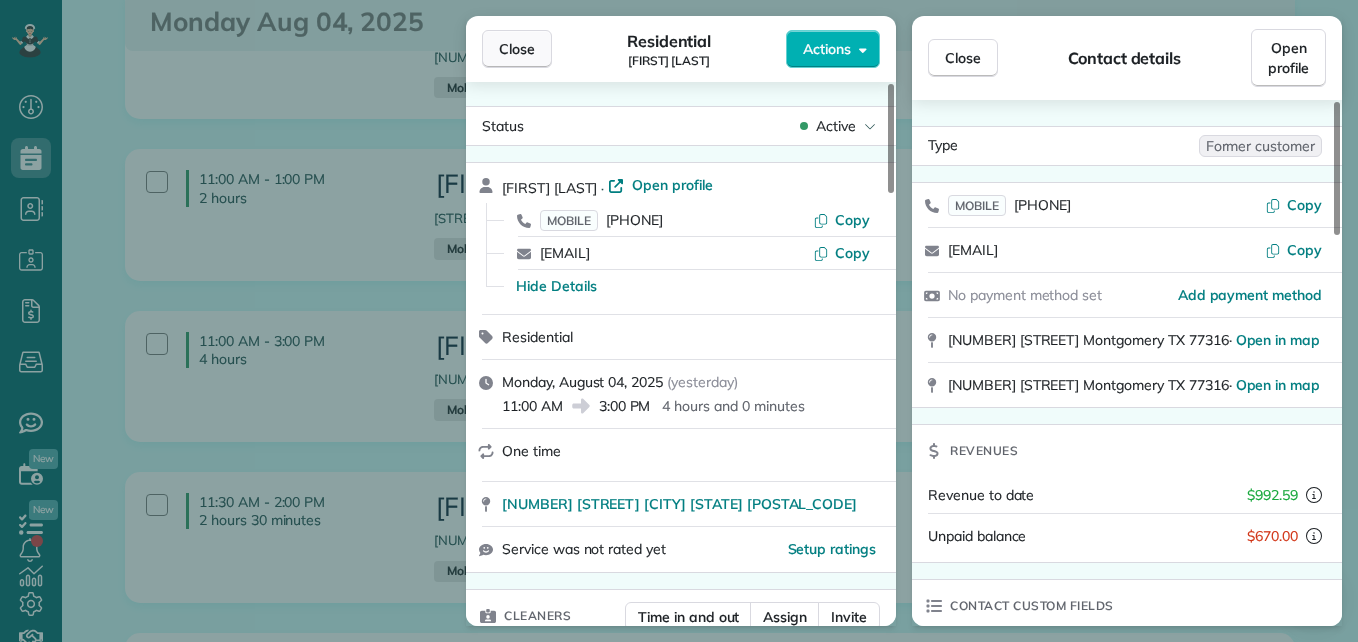 click on "Close" at bounding box center (517, 49) 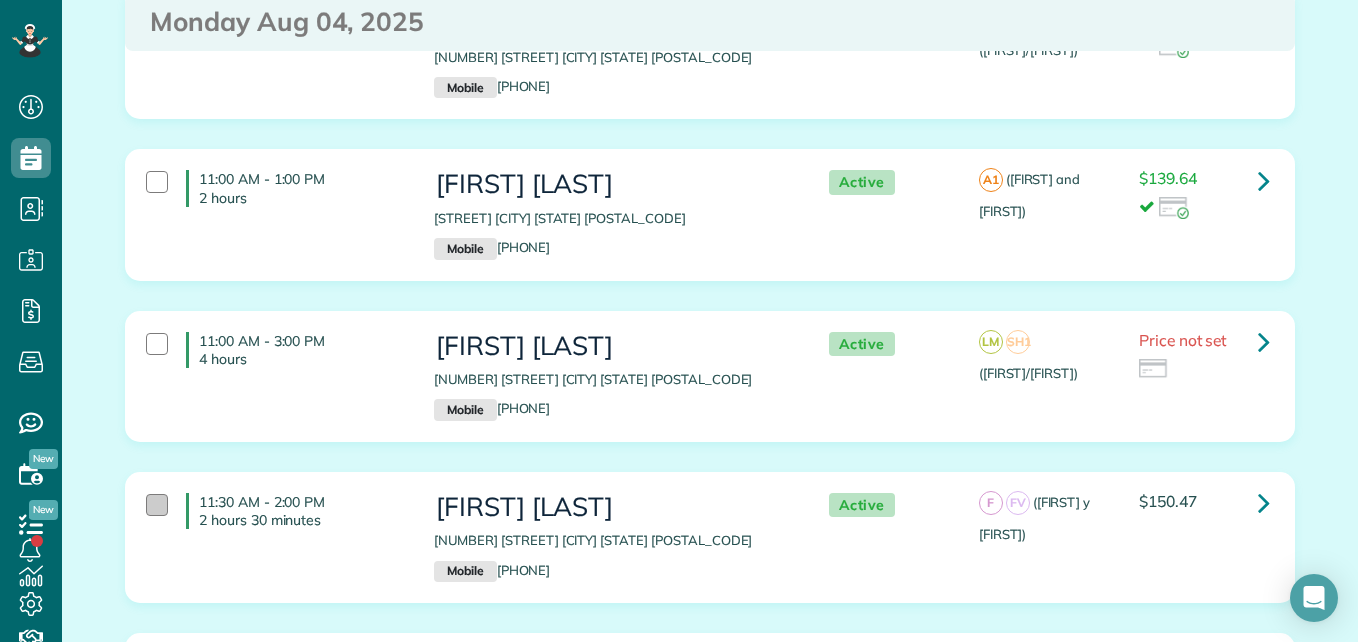 click at bounding box center (157, 505) 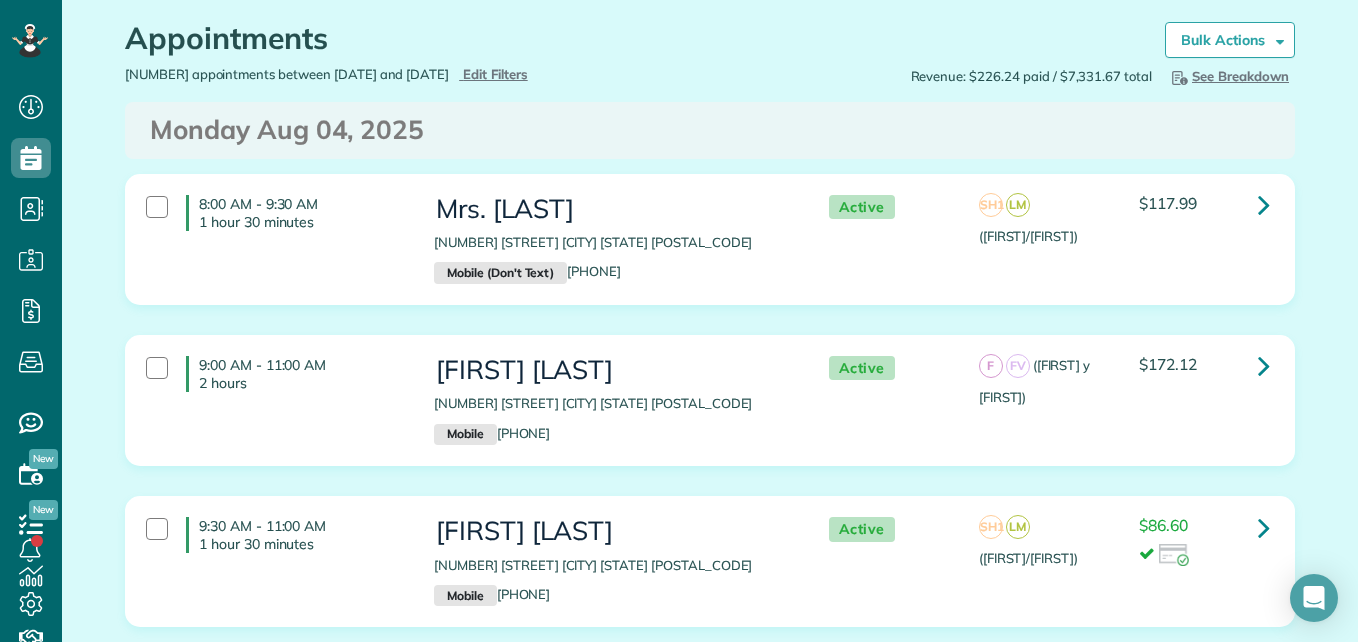 scroll, scrollTop: 0, scrollLeft: 0, axis: both 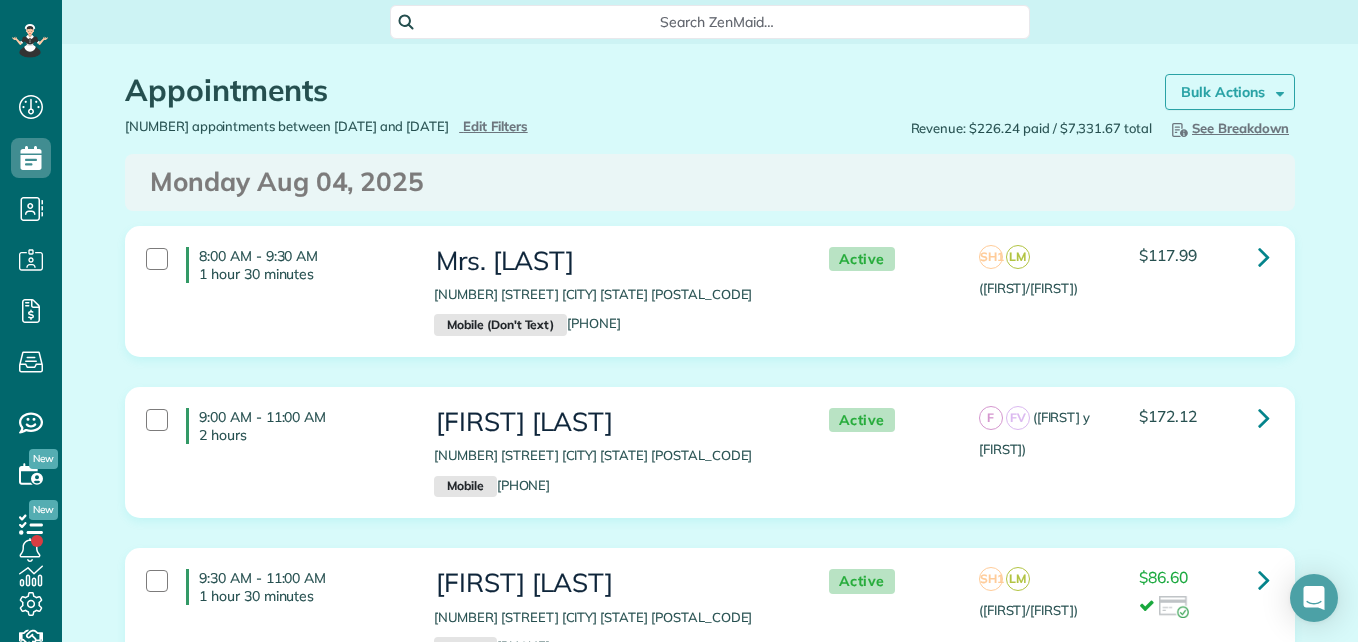 click on "Bulk Actions" at bounding box center [1223, 92] 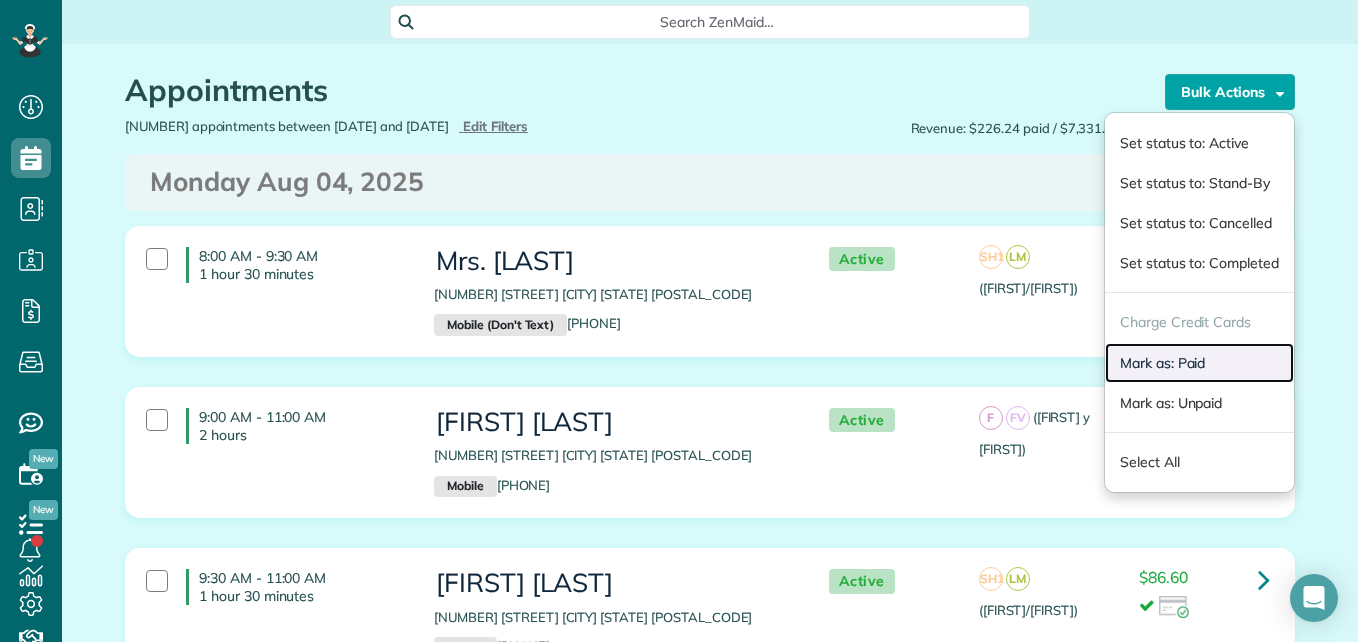 click on "Mark as: Paid" at bounding box center [1199, 363] 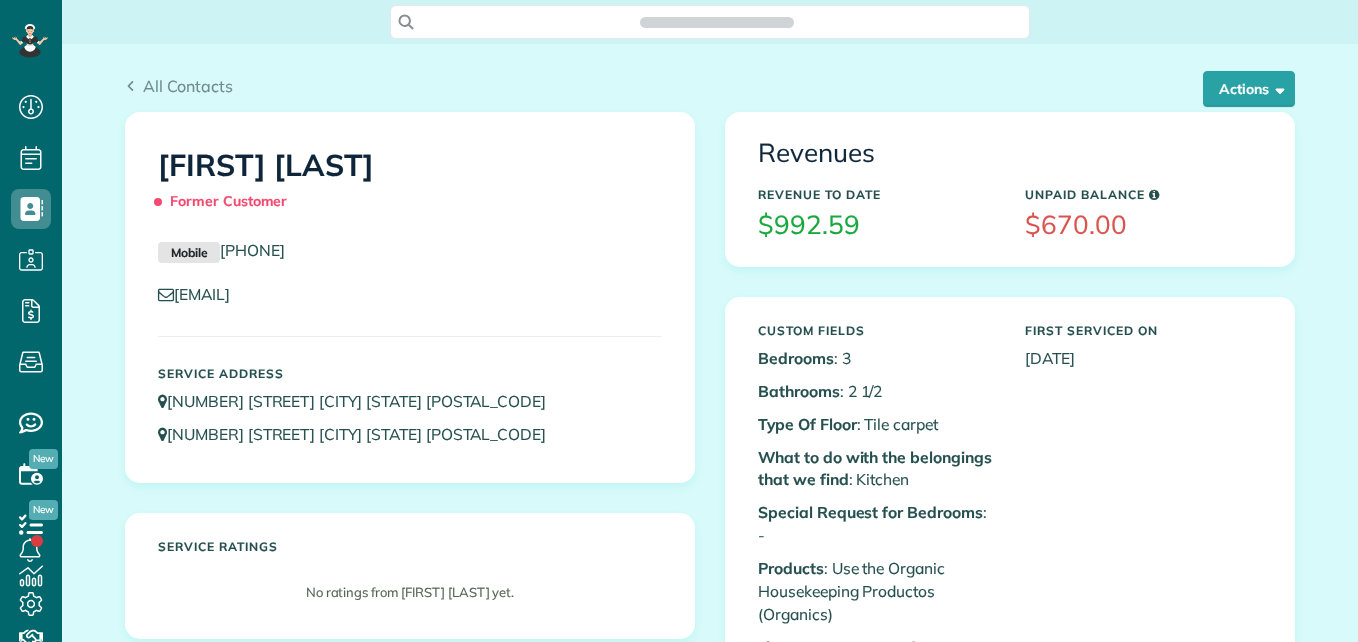 scroll, scrollTop: 0, scrollLeft: 0, axis: both 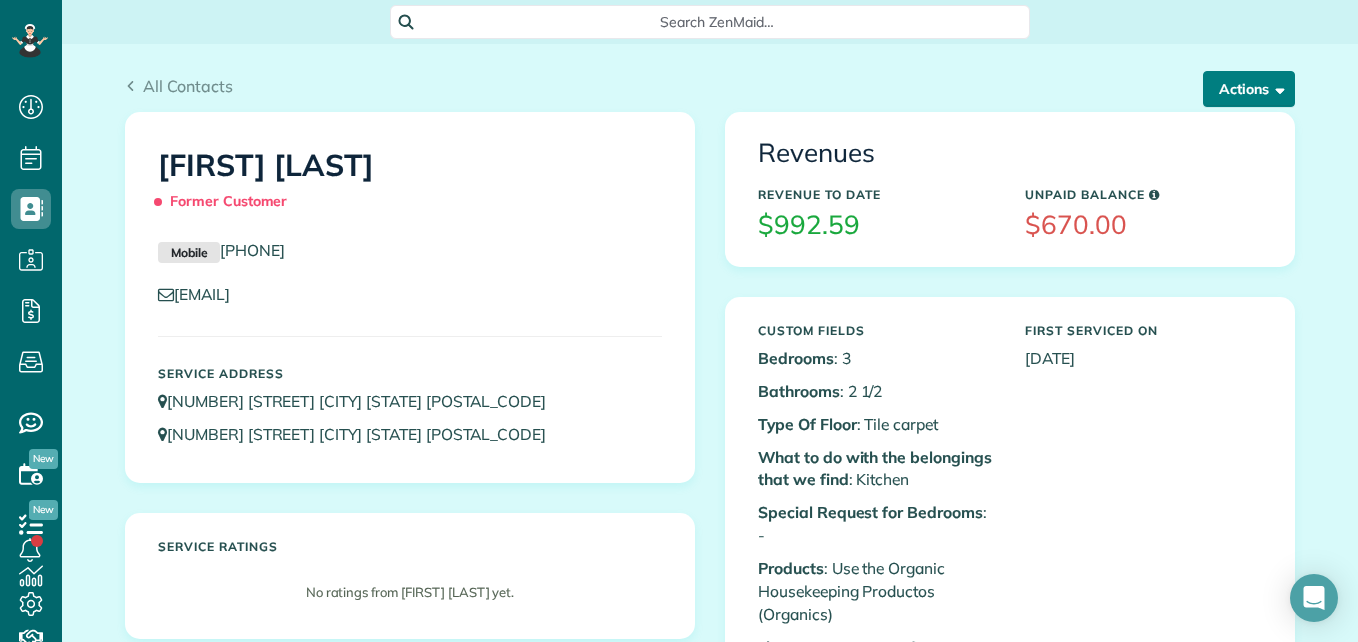 click on "Actions" at bounding box center (1249, 89) 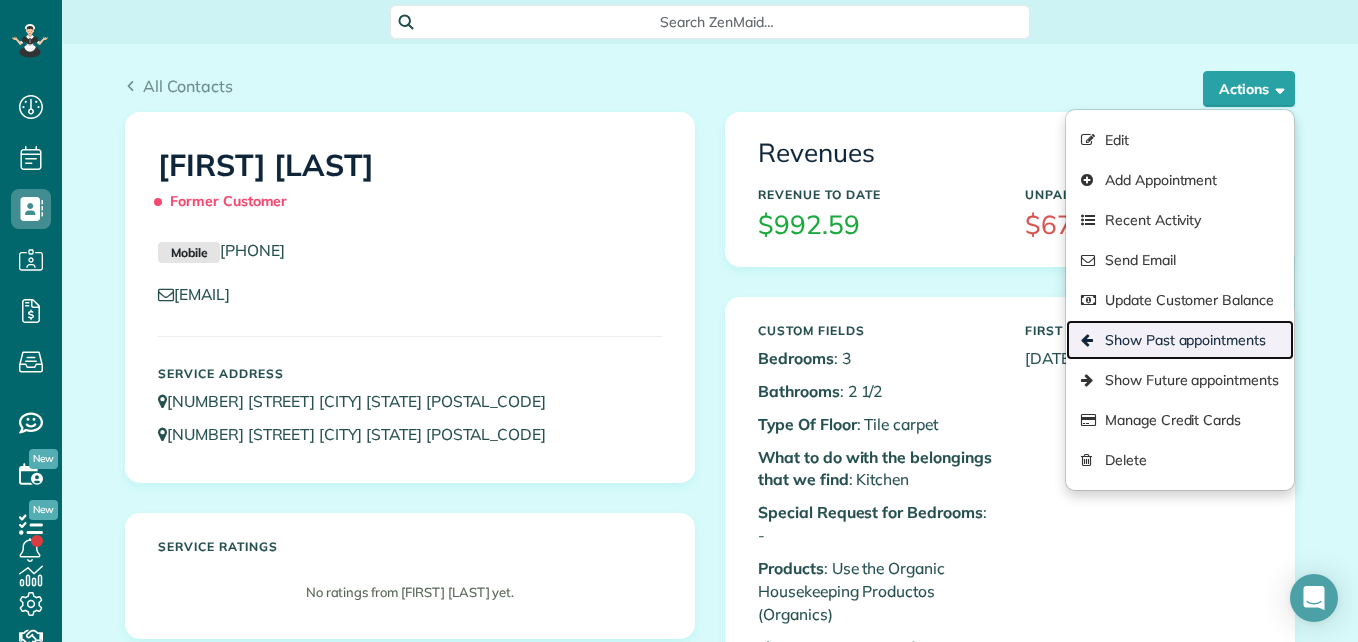 click on "Show Past appointments" at bounding box center (1180, 340) 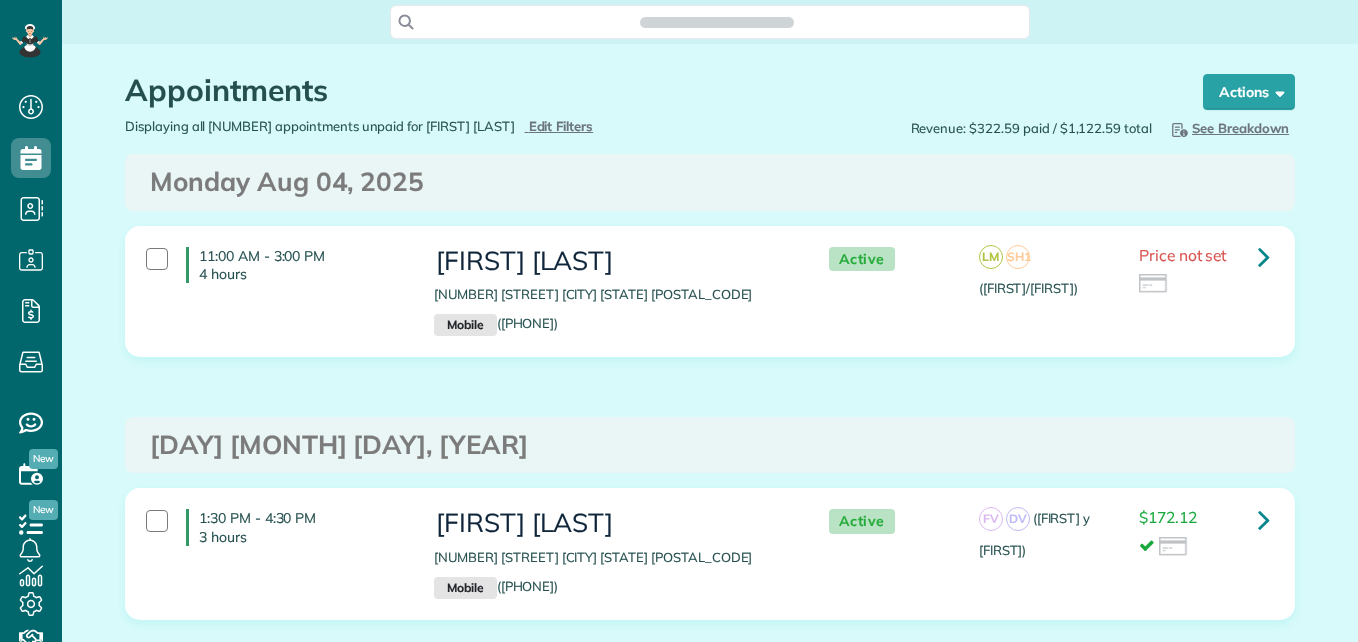 scroll, scrollTop: 0, scrollLeft: 0, axis: both 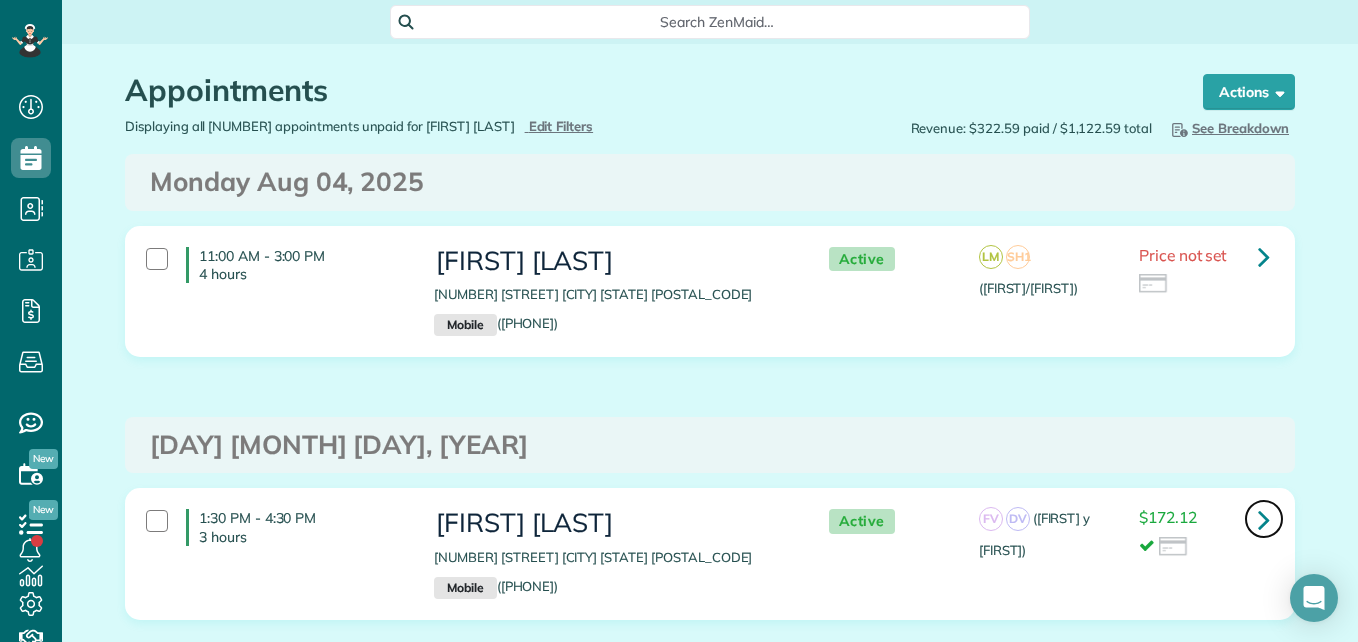 click at bounding box center [1264, 519] 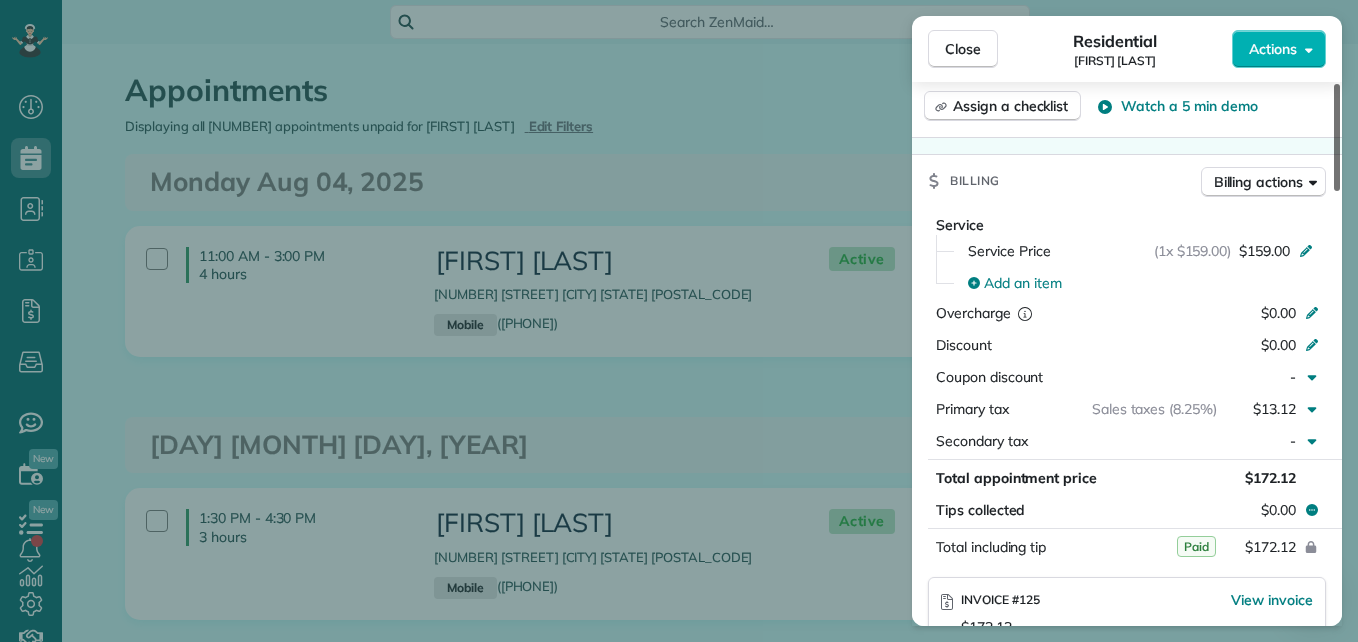 scroll, scrollTop: 850, scrollLeft: 0, axis: vertical 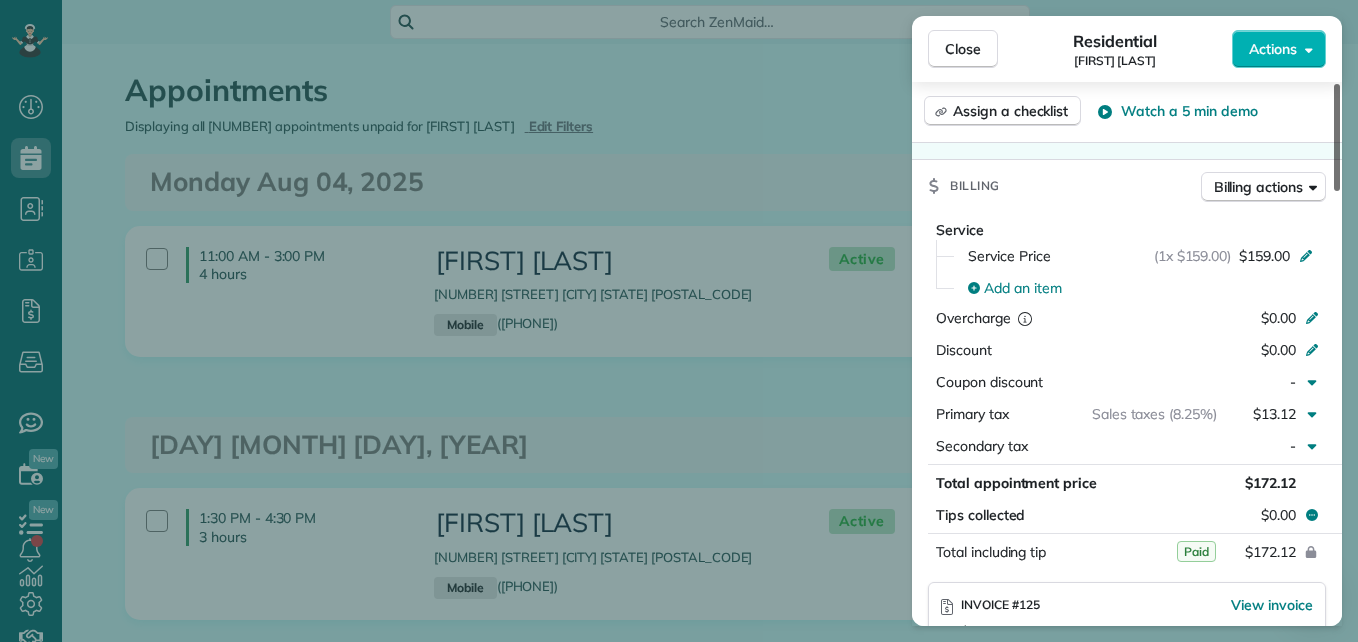drag, startPoint x: 1340, startPoint y: 161, endPoint x: 1335, endPoint y: 329, distance: 168.07439 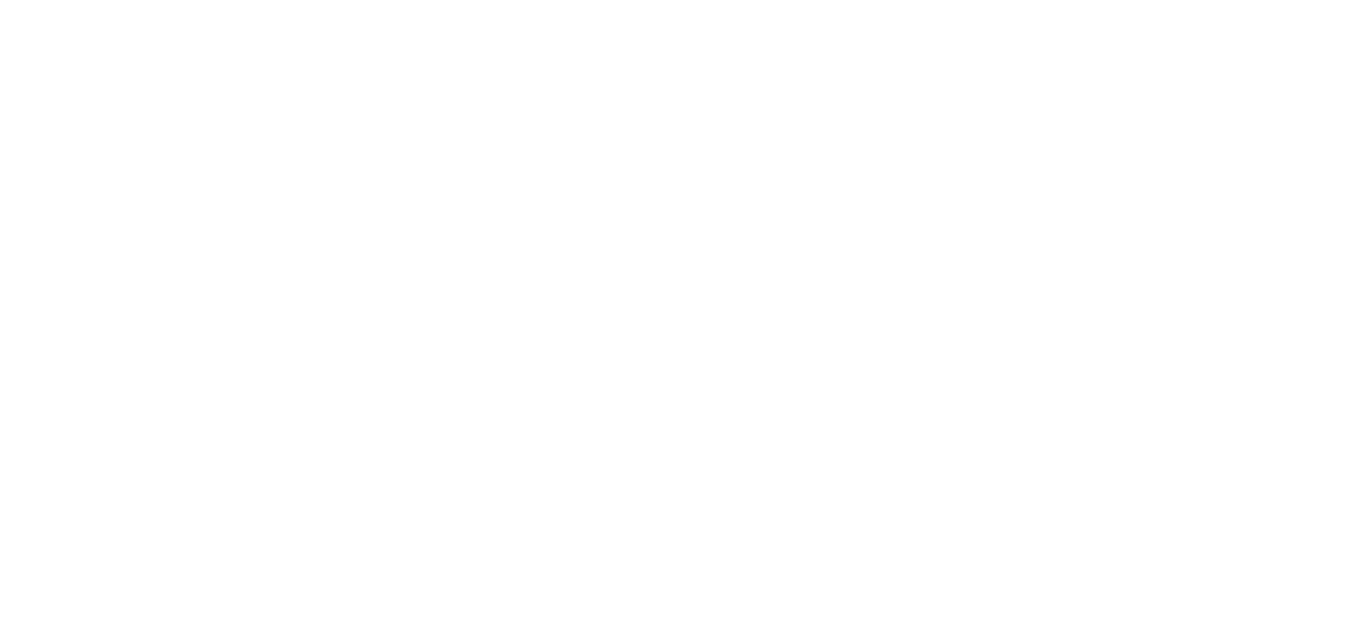 scroll, scrollTop: 0, scrollLeft: 0, axis: both 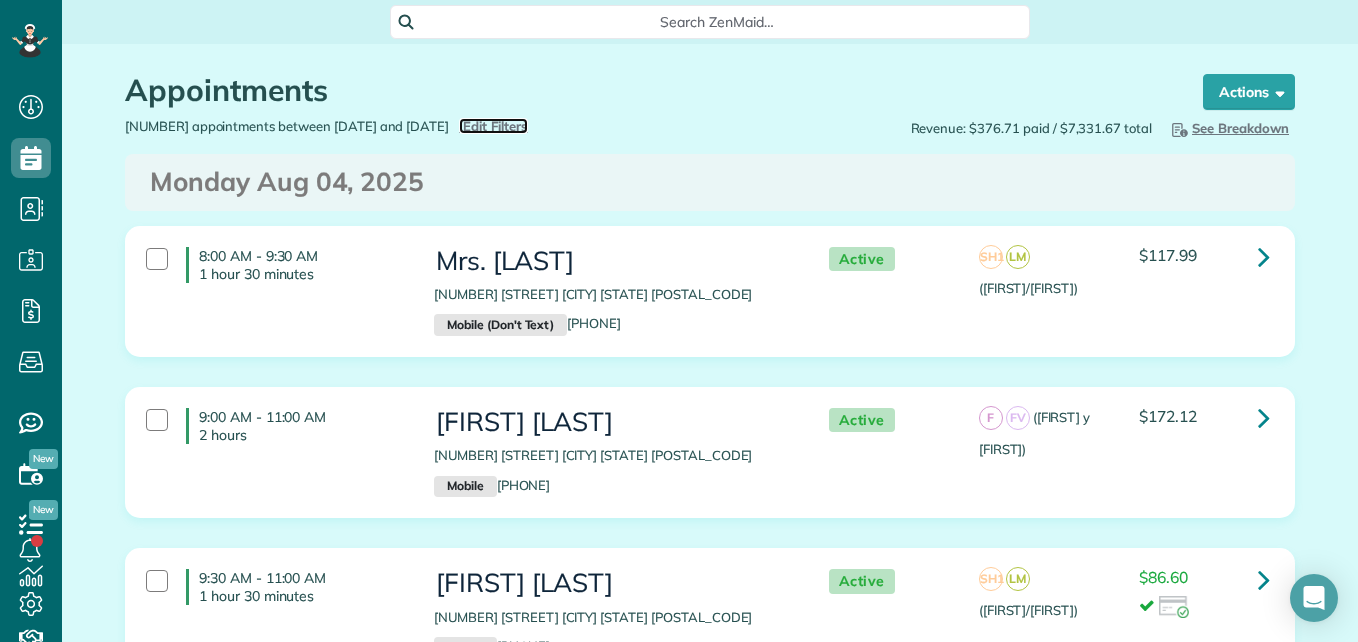 click on "Edit Filters" at bounding box center (495, 126) 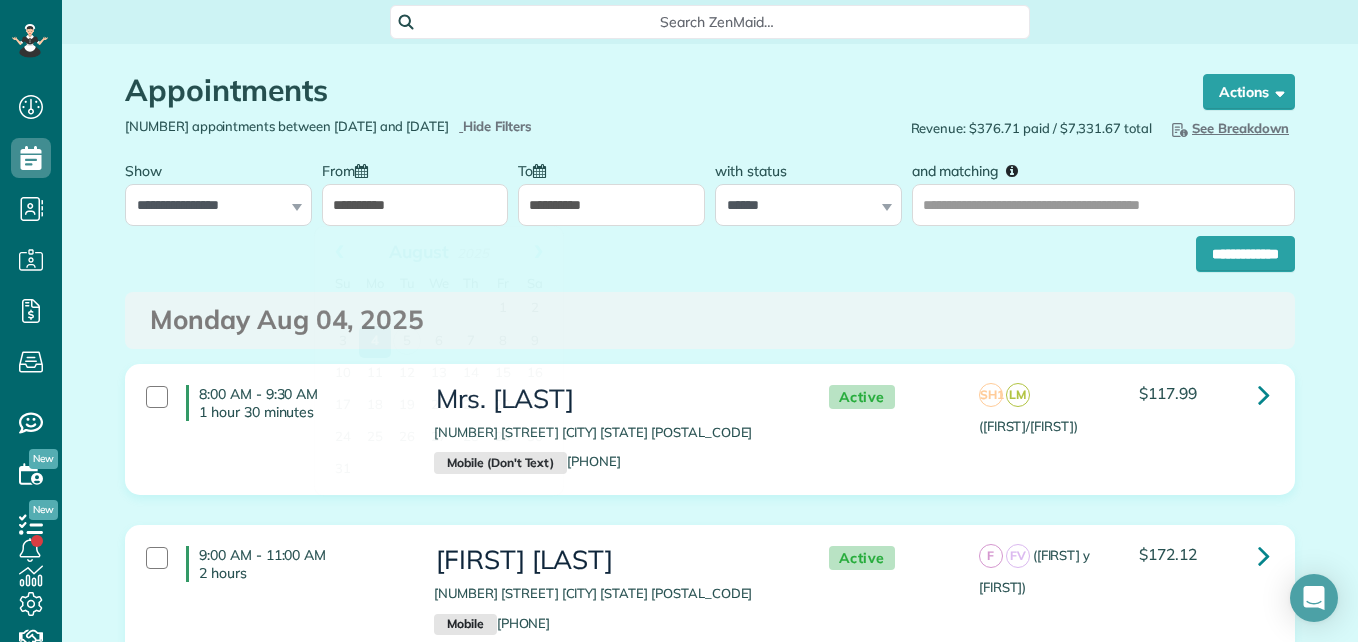 click on "**********" at bounding box center [415, 205] 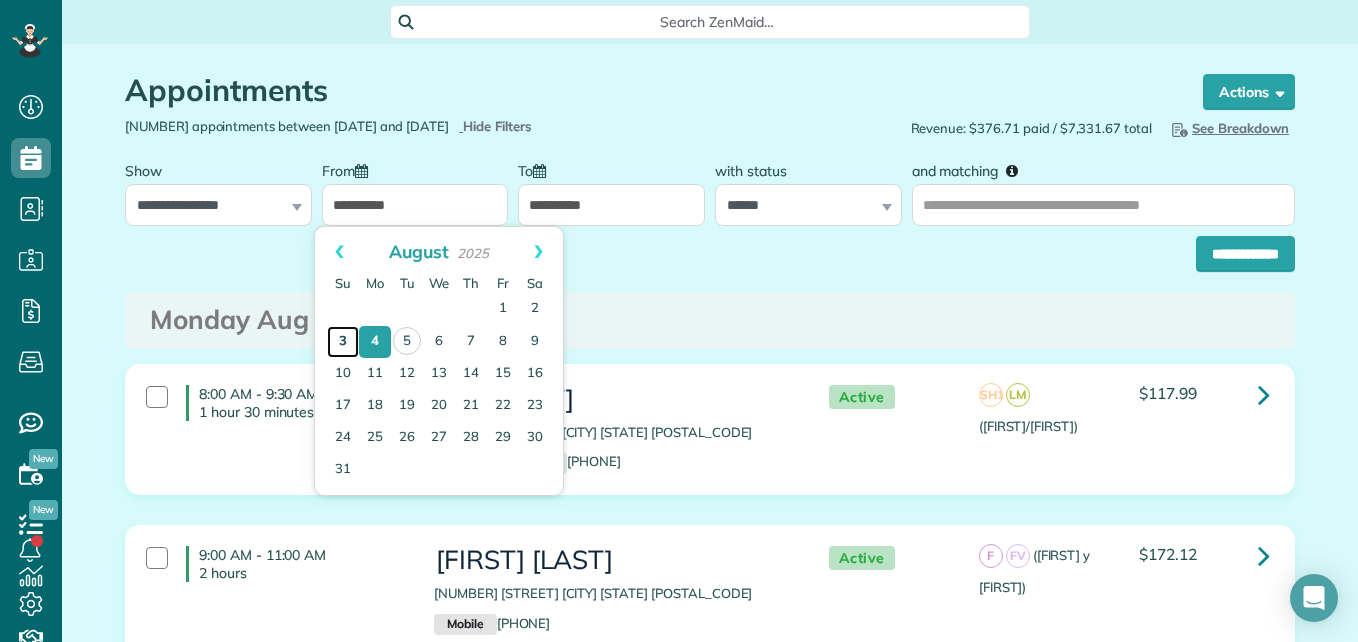click on "3" at bounding box center (343, 342) 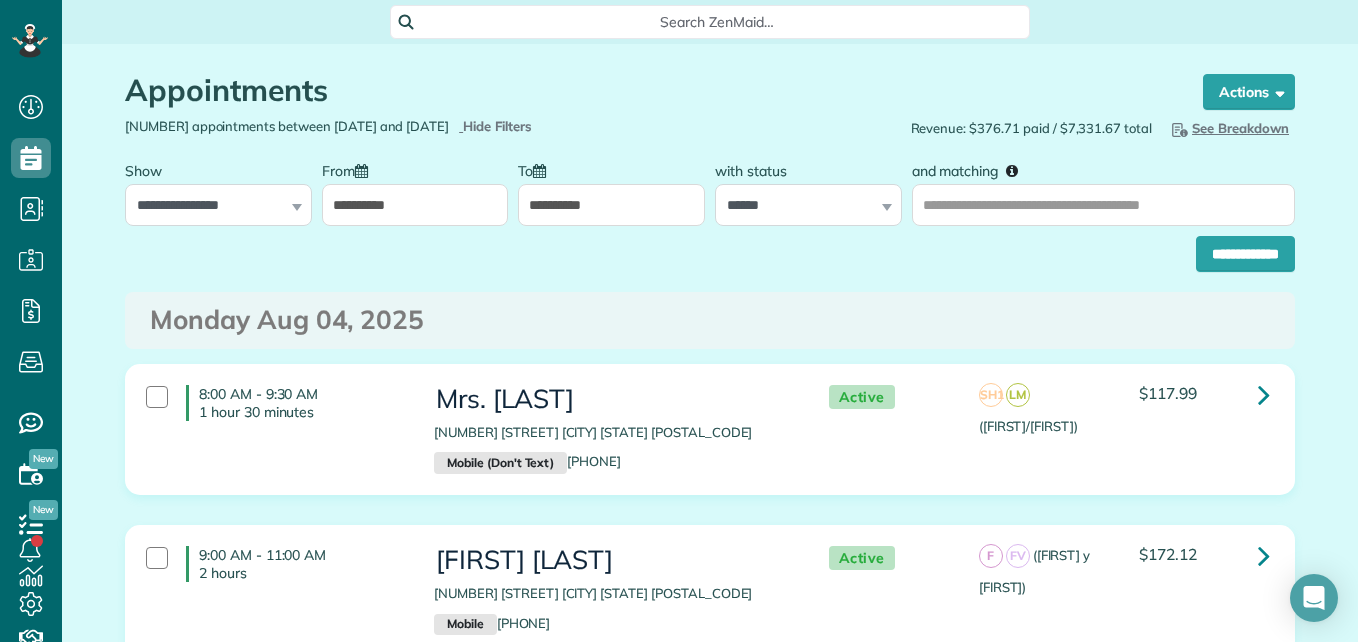 click on "**********" at bounding box center (611, 205) 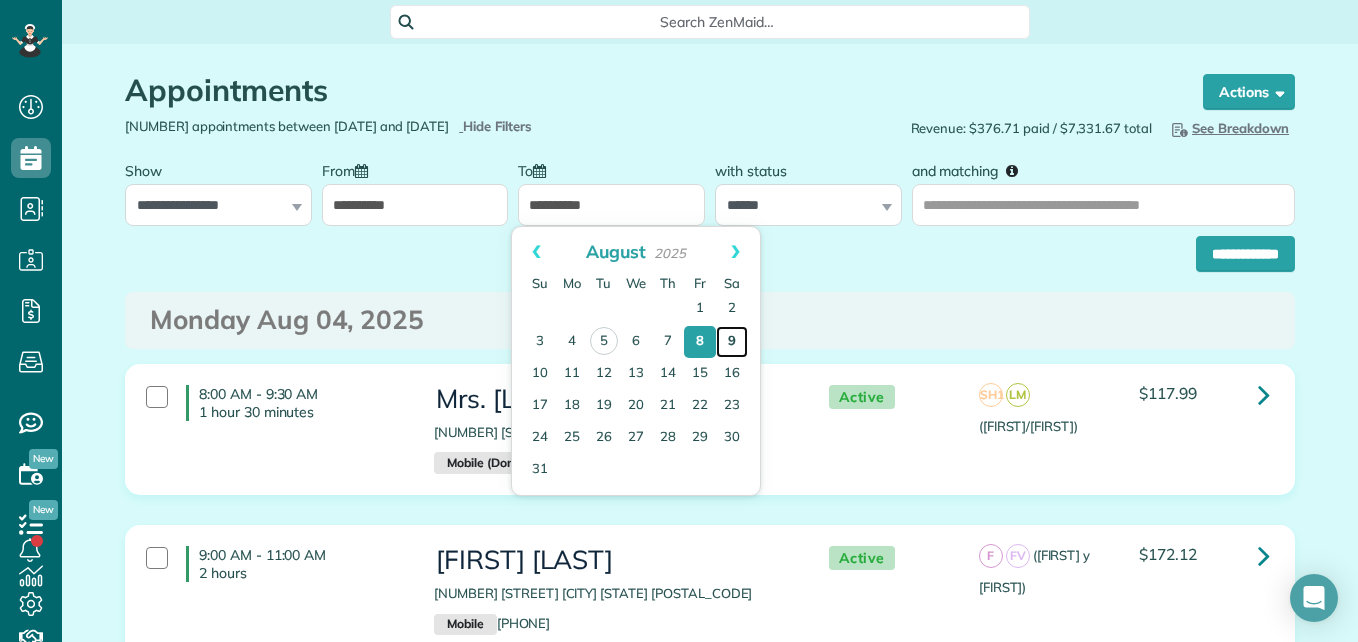 click on "9" at bounding box center (732, 342) 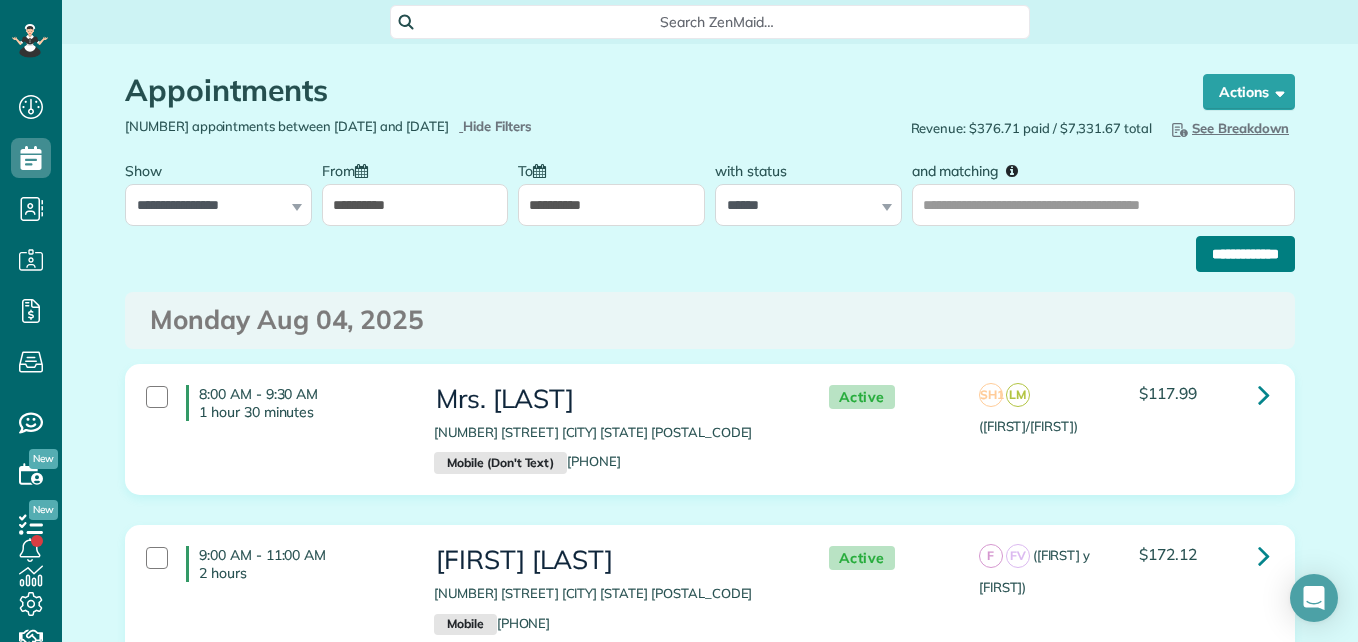 click on "**********" at bounding box center [1245, 254] 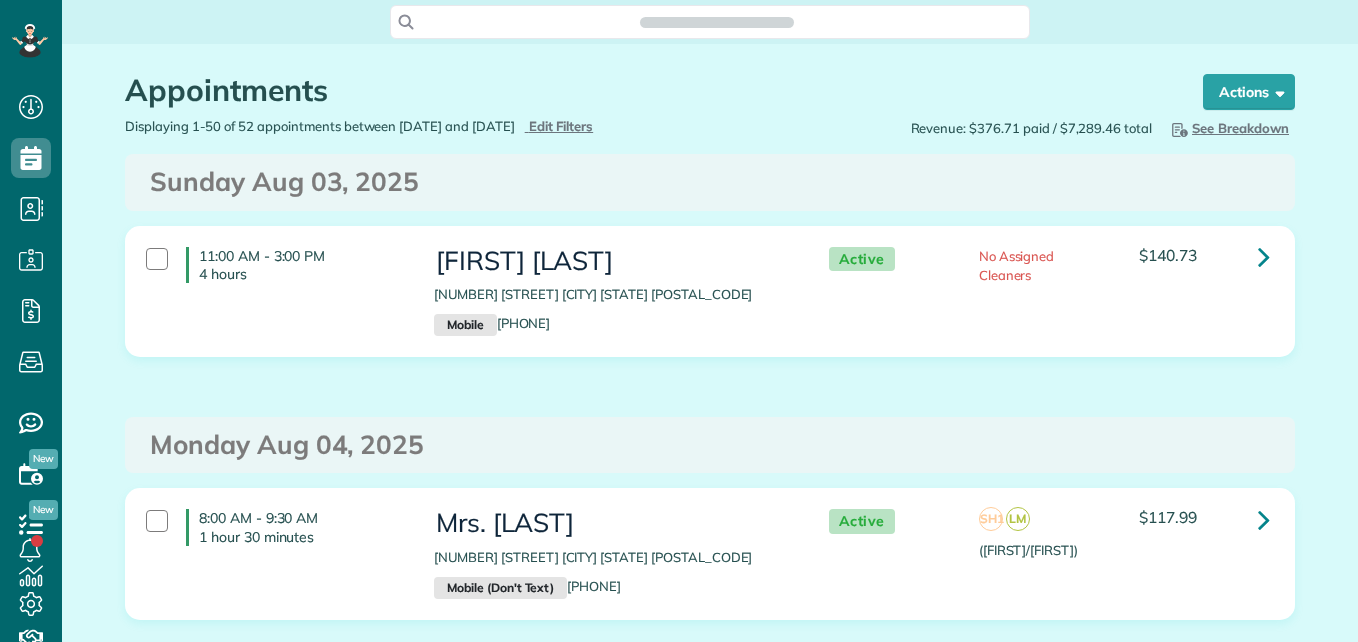 scroll, scrollTop: 0, scrollLeft: 0, axis: both 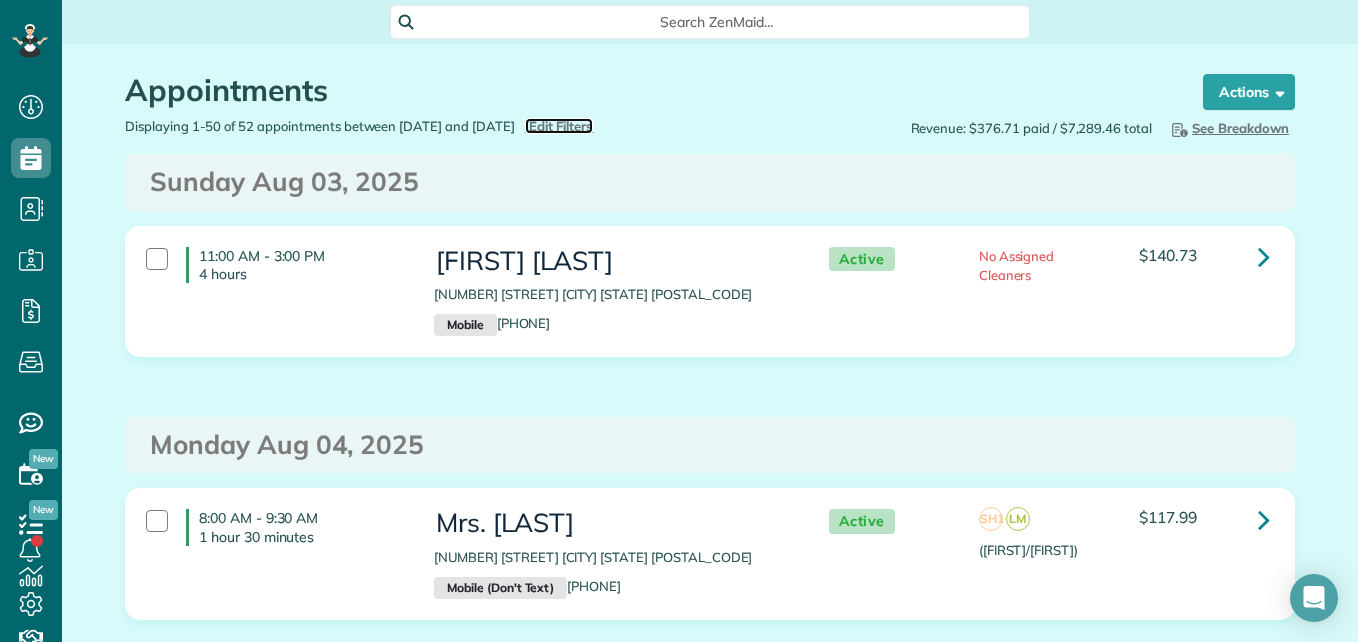 click on "Edit Filters" at bounding box center [561, 126] 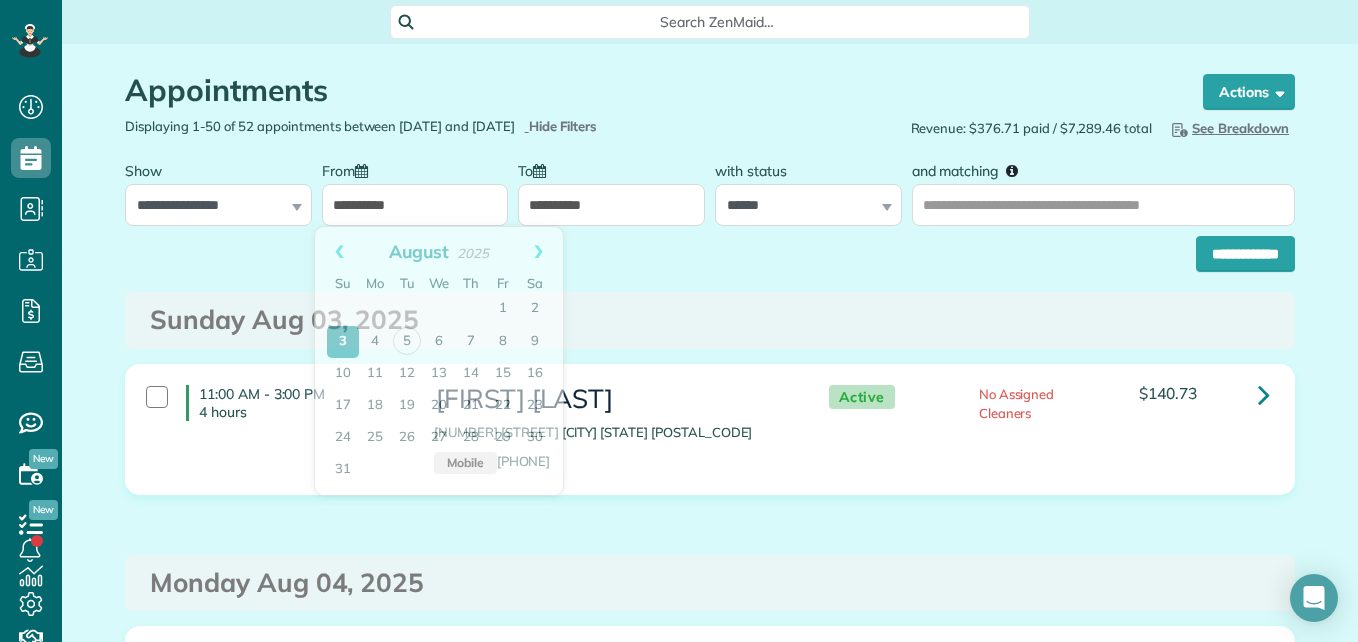 click on "**********" at bounding box center (415, 205) 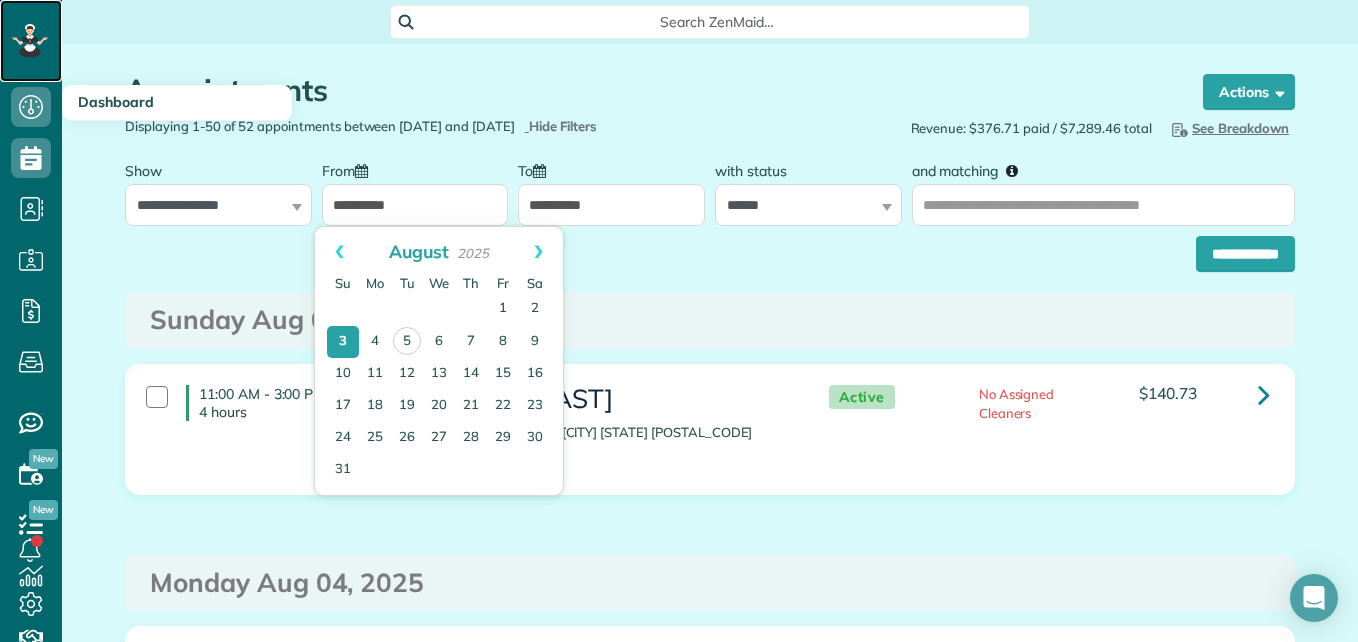click at bounding box center [30, 41] 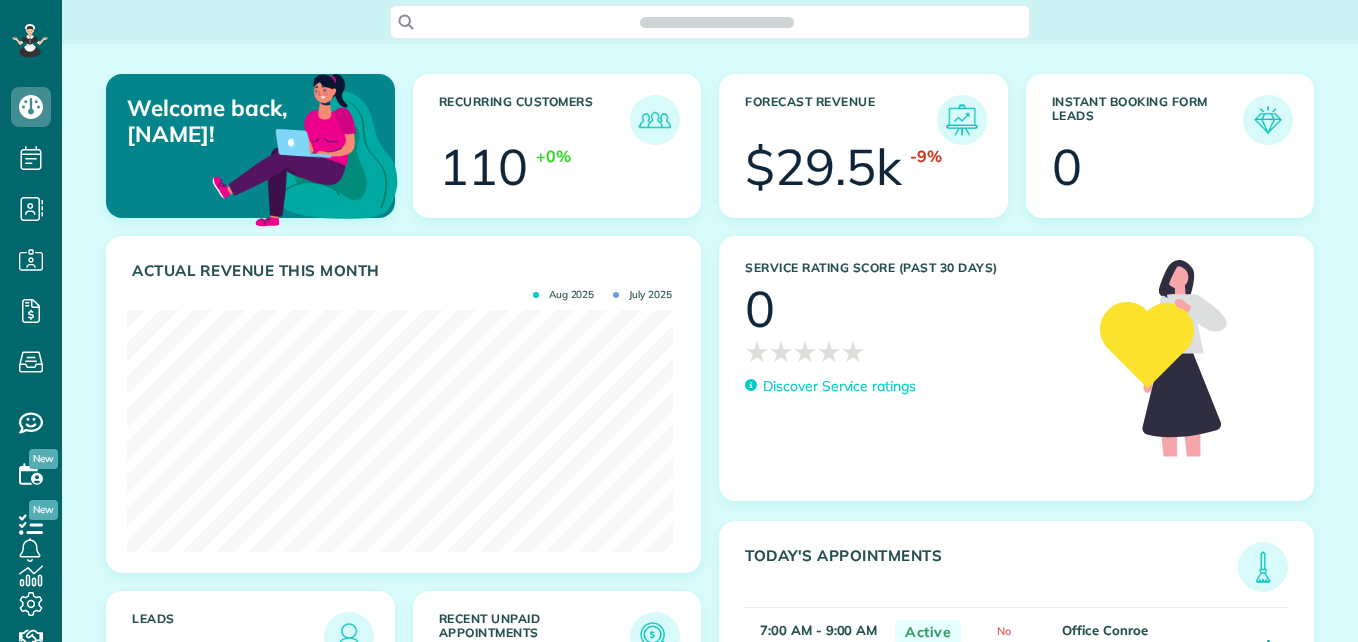 scroll, scrollTop: 0, scrollLeft: 0, axis: both 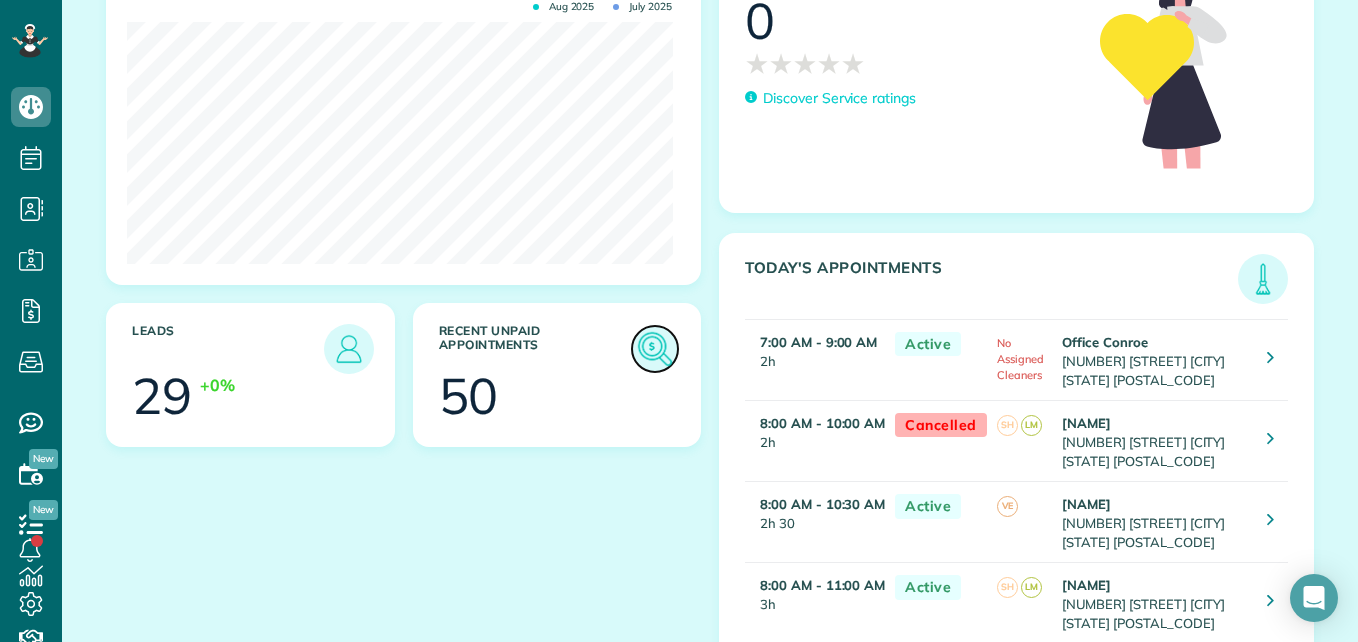 click at bounding box center (655, 349) 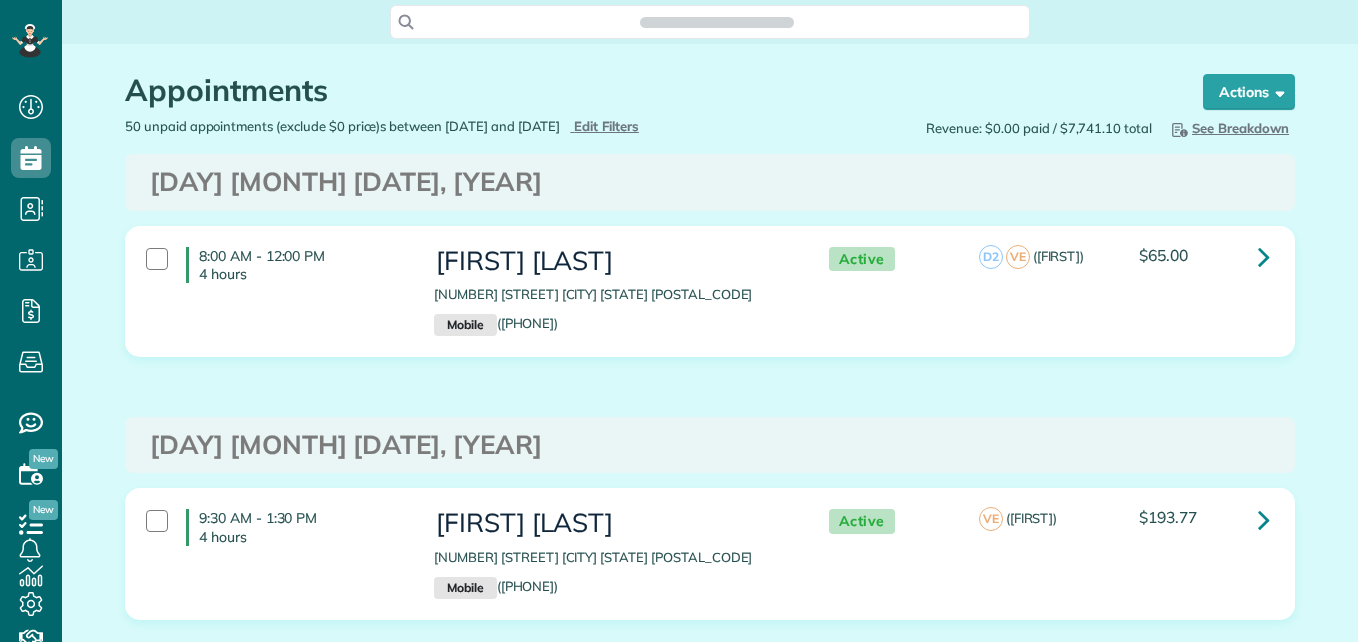 scroll, scrollTop: 0, scrollLeft: 0, axis: both 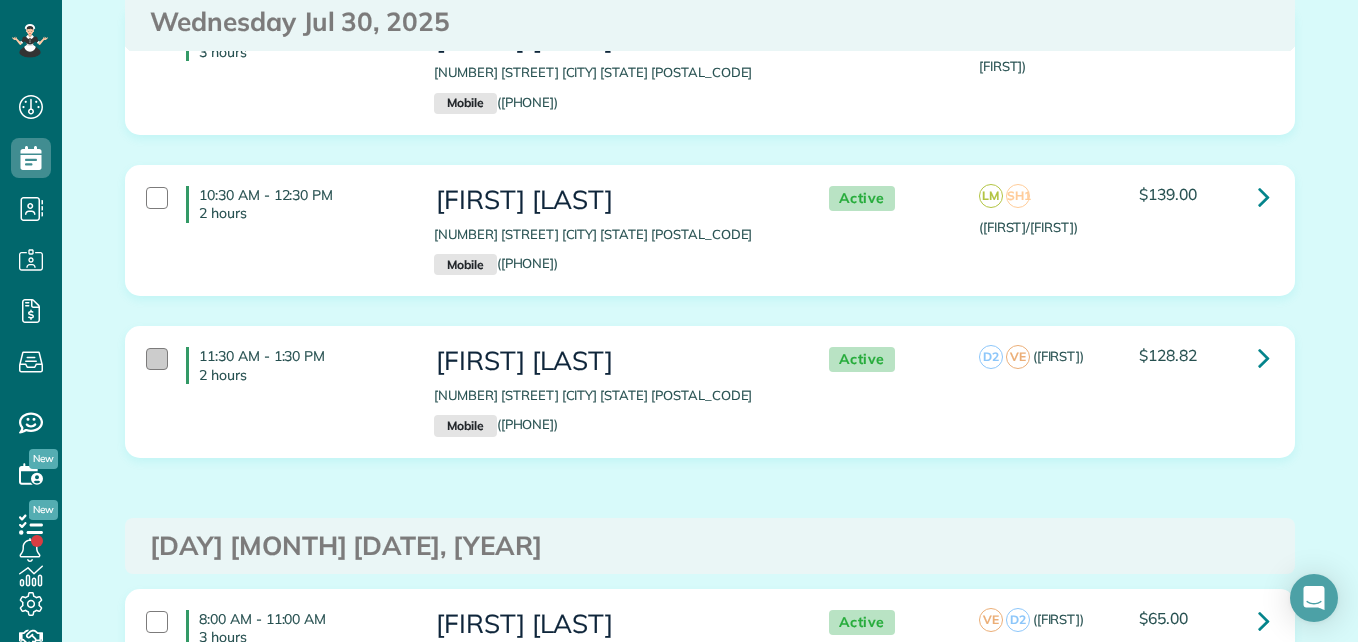 click at bounding box center (157, 359) 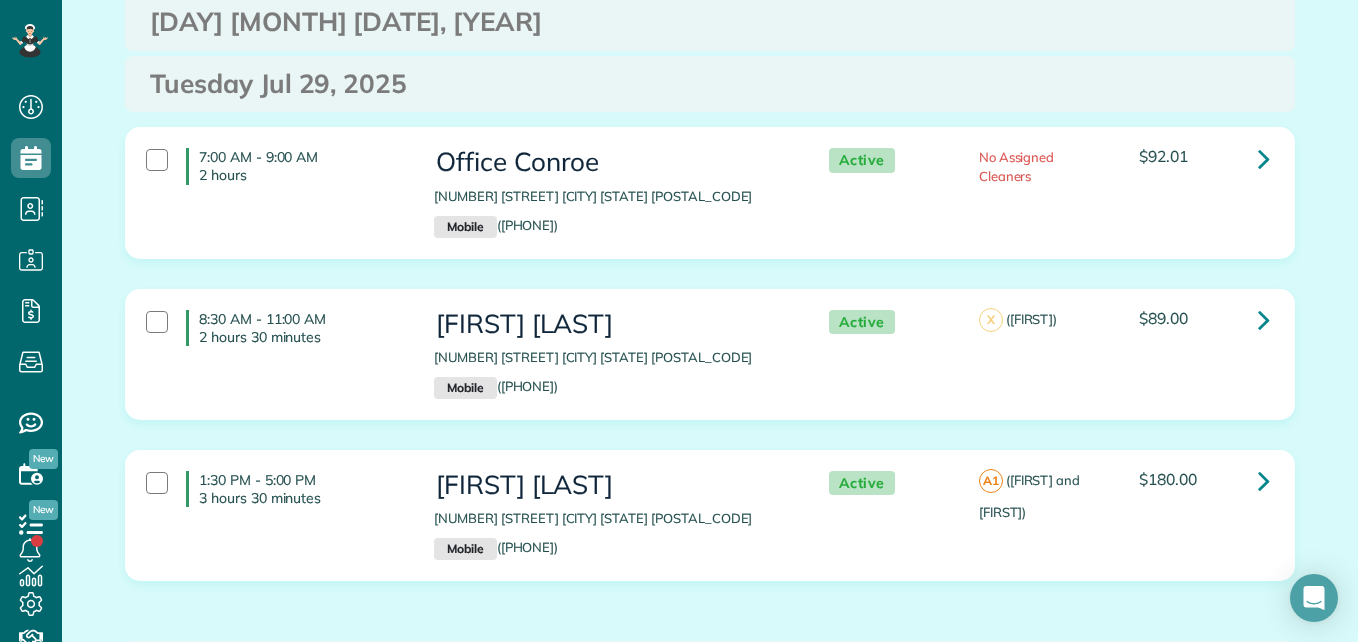 scroll, scrollTop: 8042, scrollLeft: 0, axis: vertical 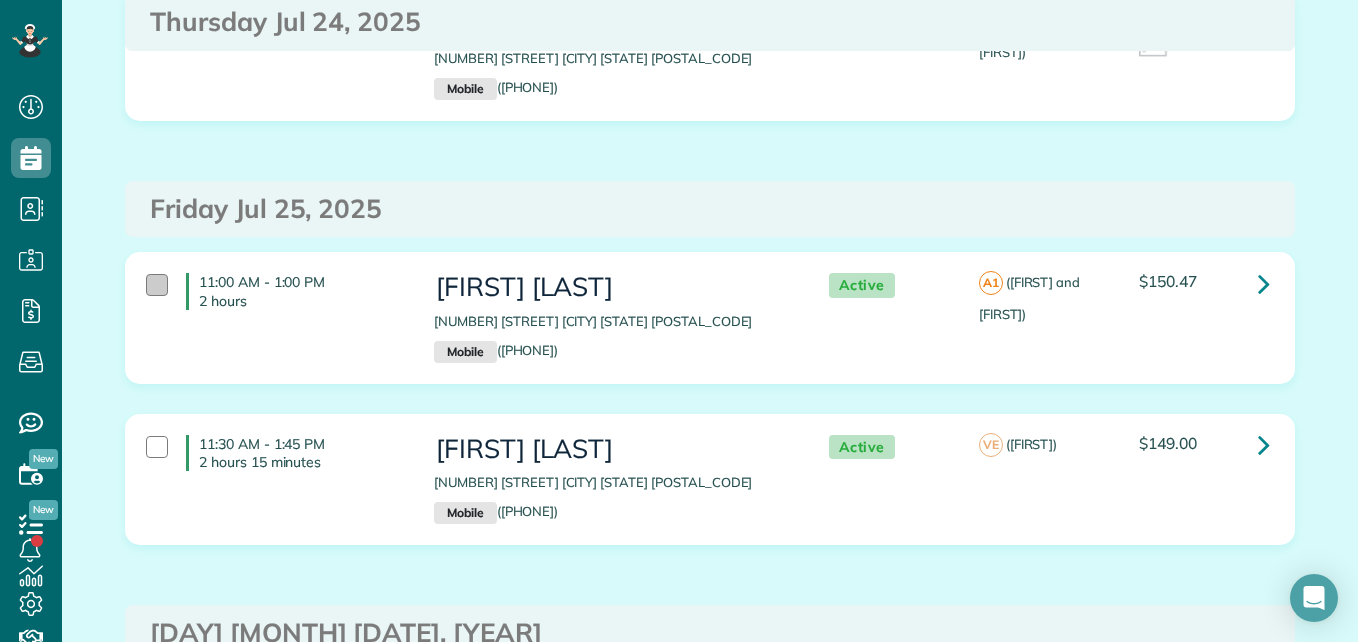 click at bounding box center (157, 285) 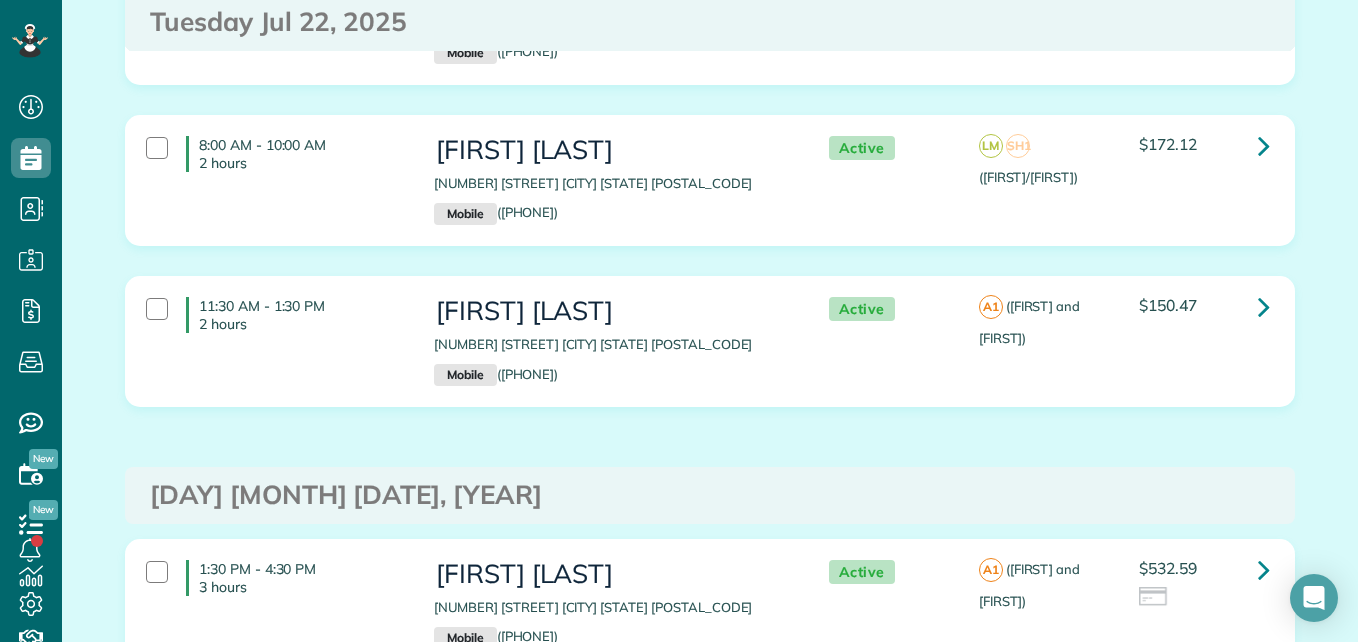 scroll, scrollTop: 6399, scrollLeft: 0, axis: vertical 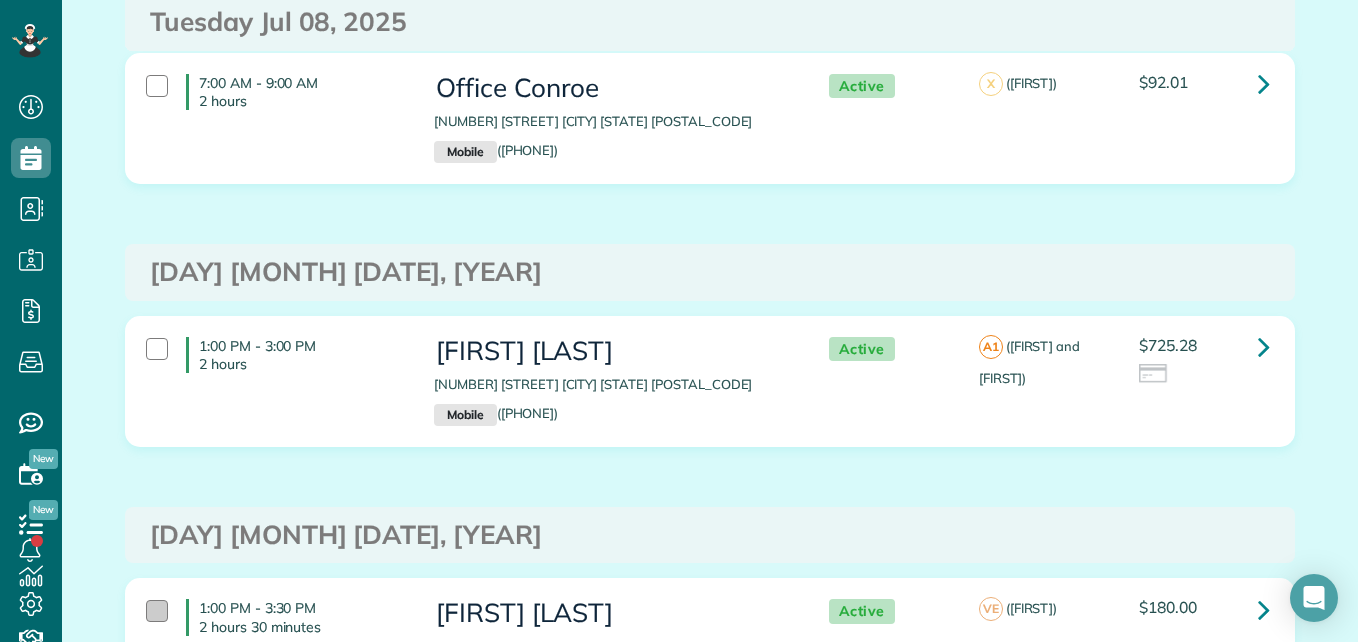 click at bounding box center [157, 611] 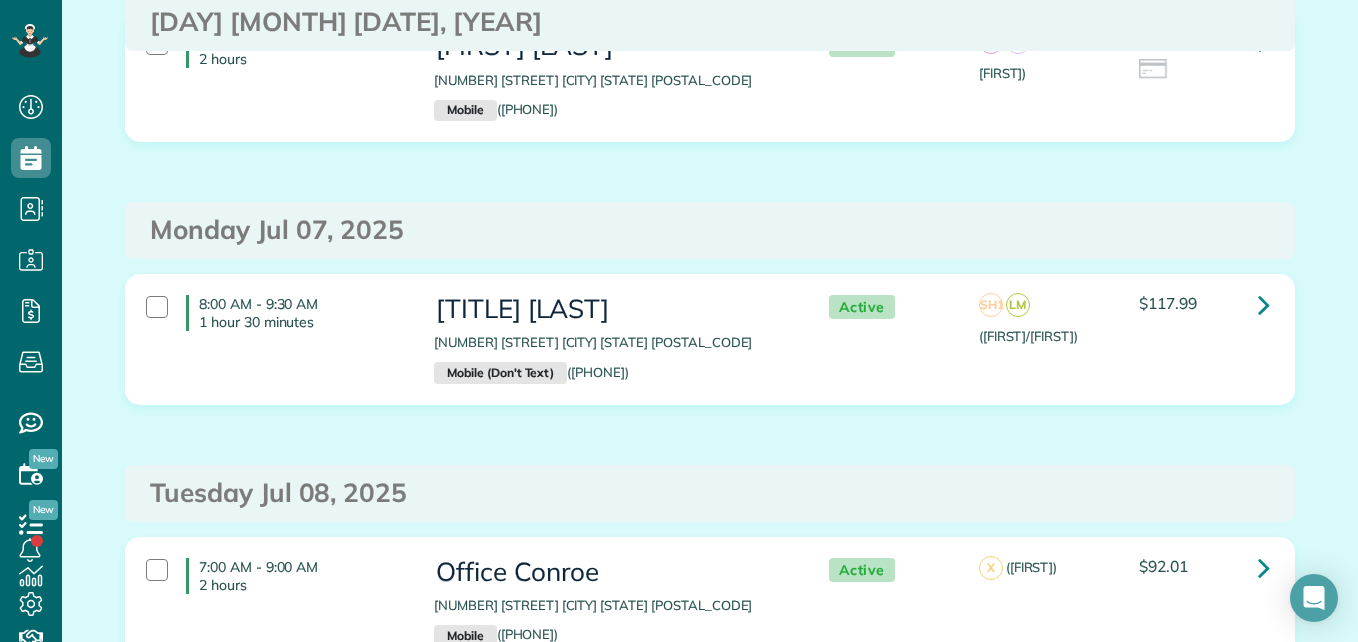 scroll, scrollTop: 3441, scrollLeft: 0, axis: vertical 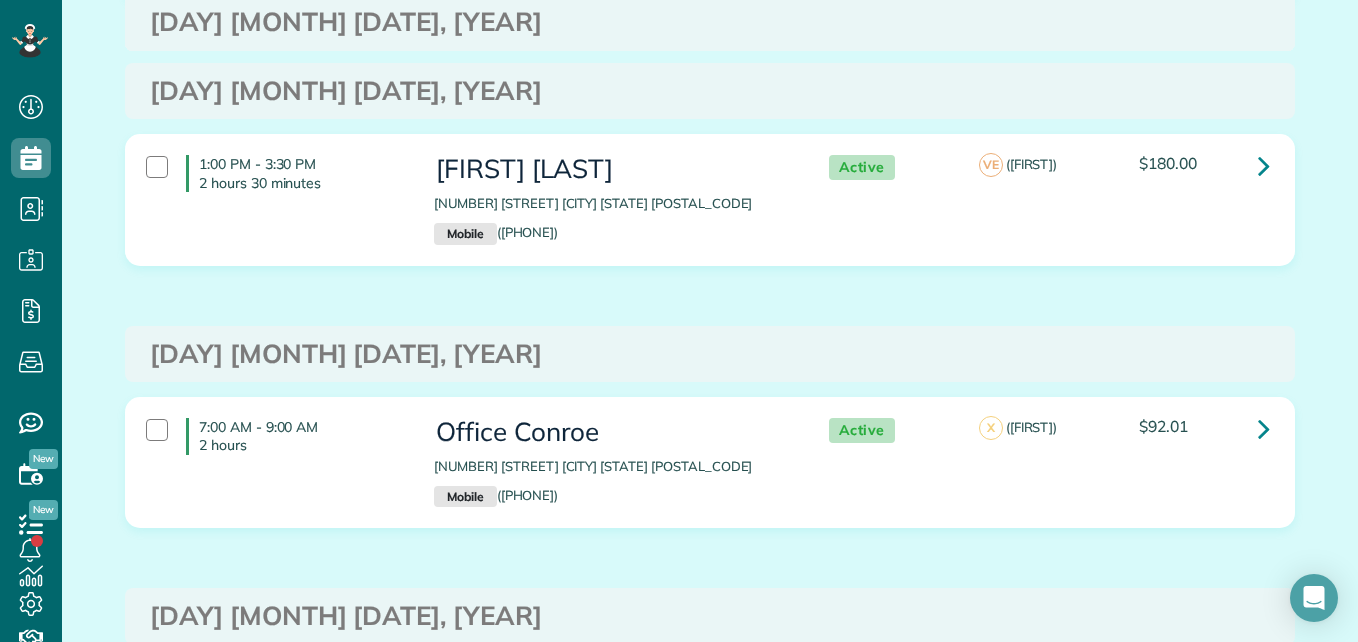 click on "1:00 PM -  3:30 PM
2 hours  30 minutes" at bounding box center (275, 173) 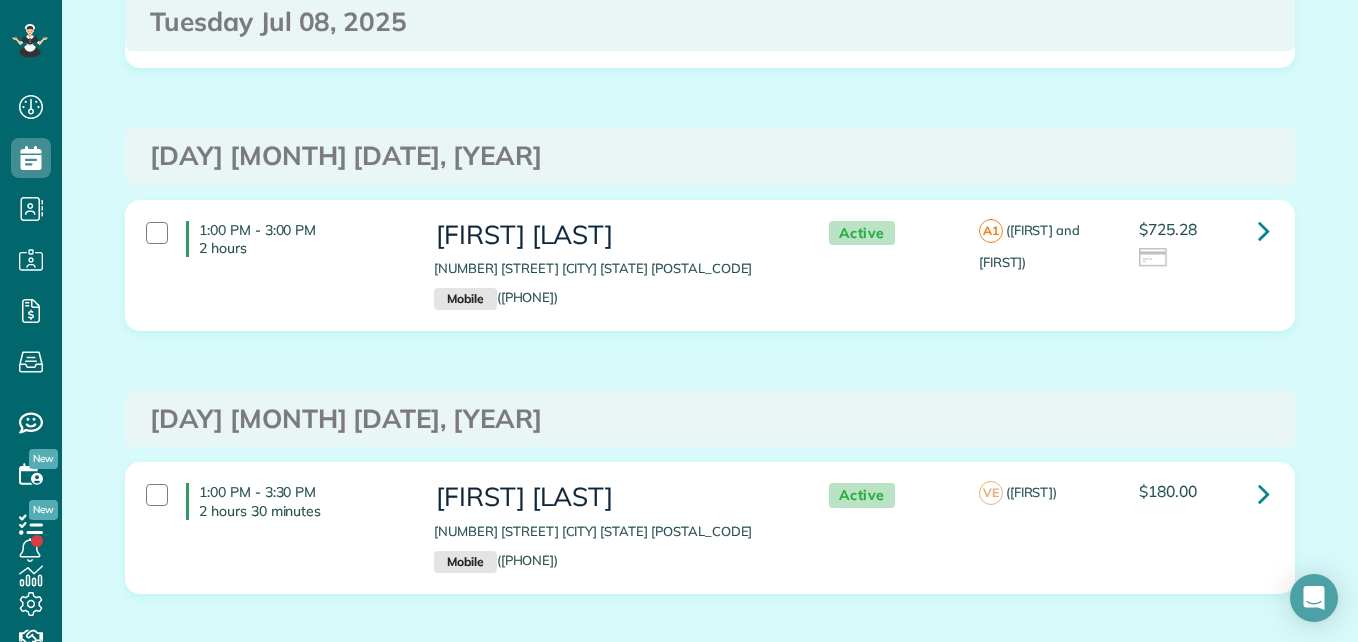 scroll, scrollTop: 3982, scrollLeft: 0, axis: vertical 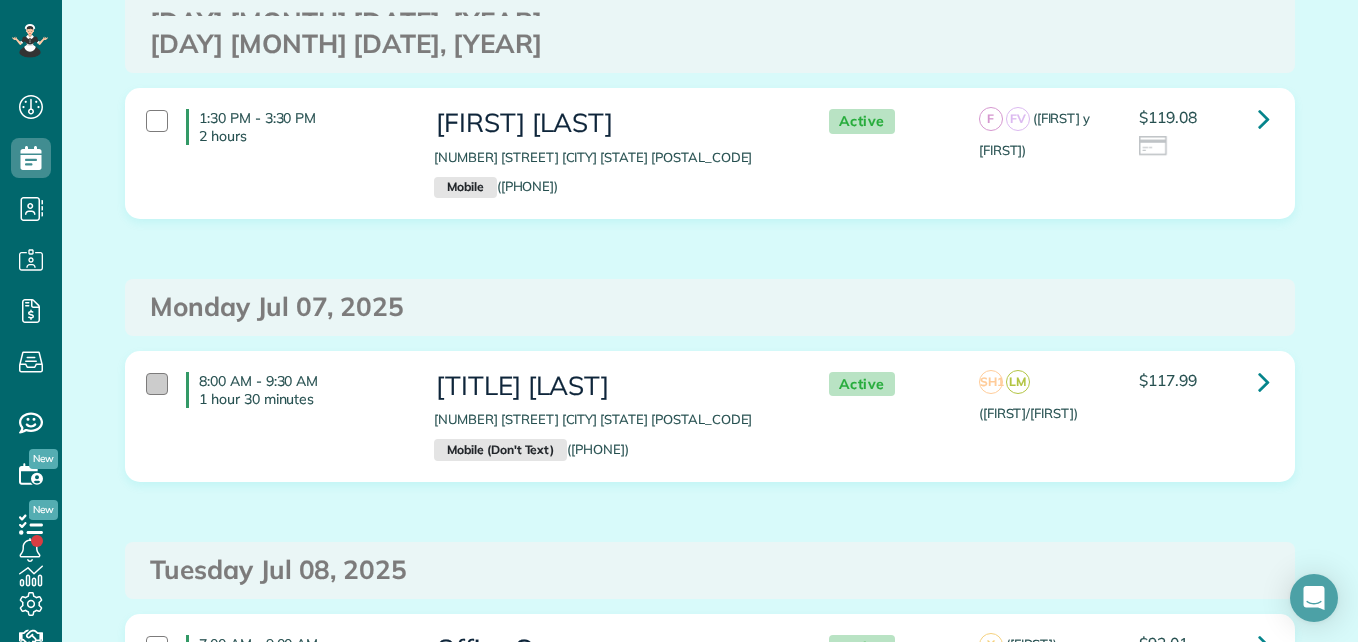 click at bounding box center [157, 384] 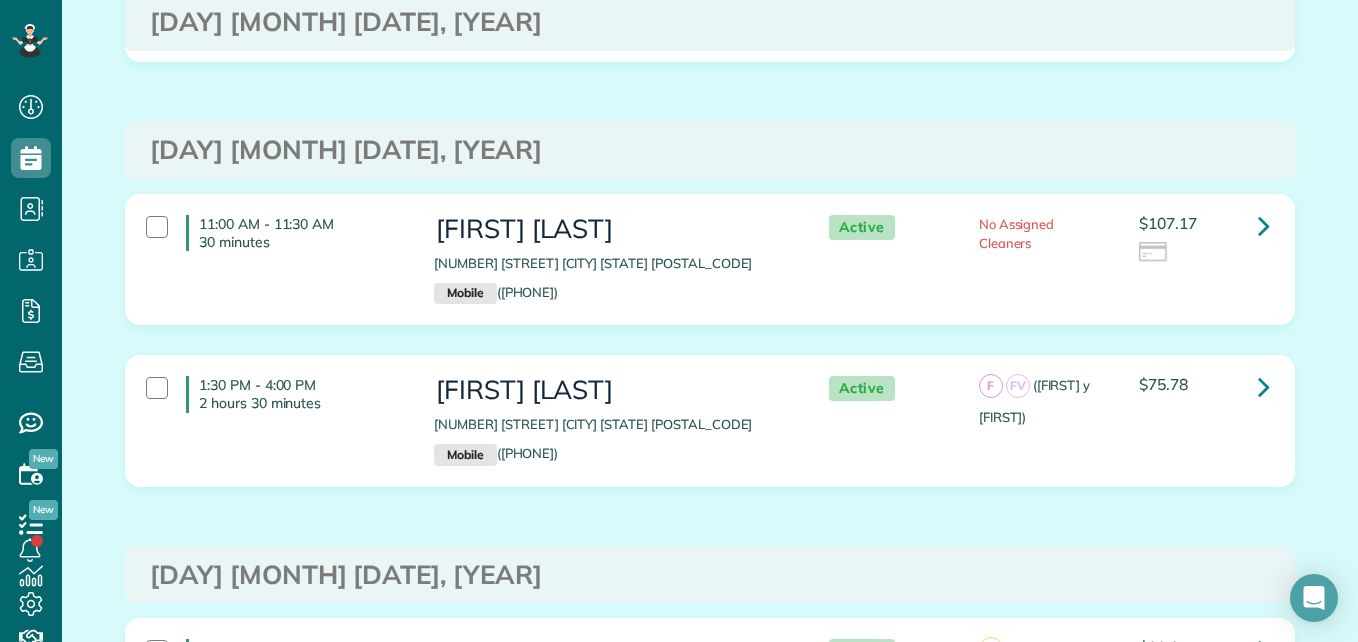 scroll, scrollTop: 2532, scrollLeft: 0, axis: vertical 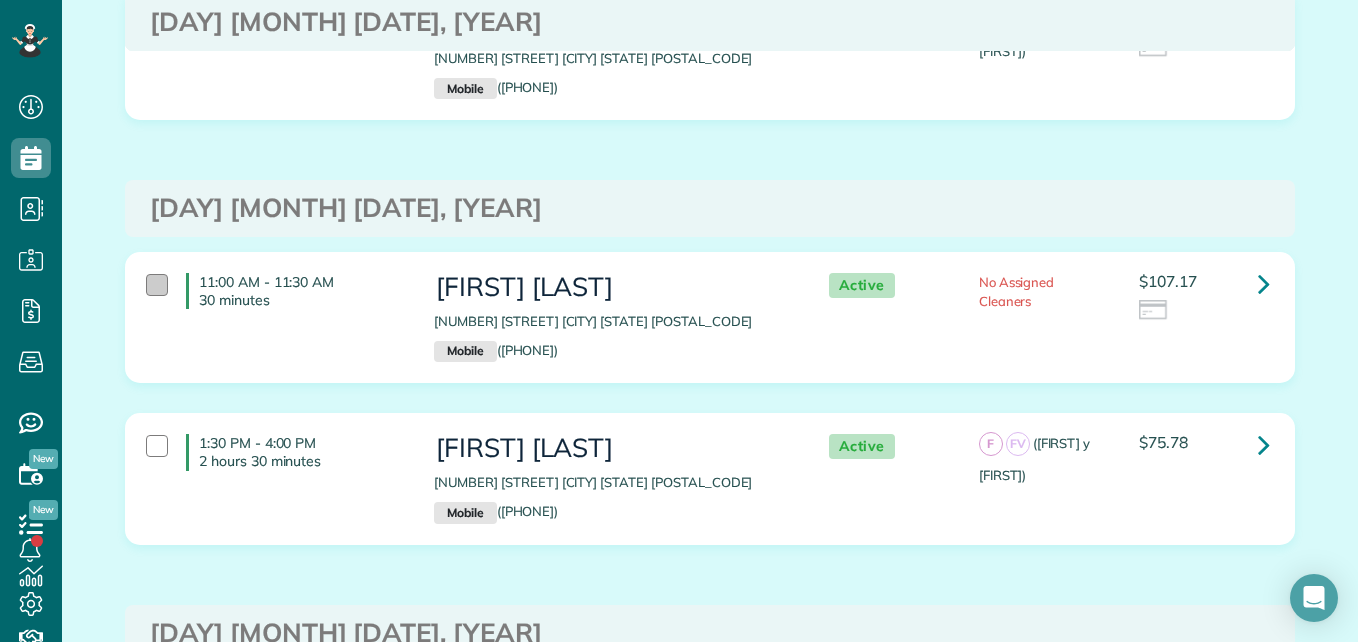 click at bounding box center (157, 285) 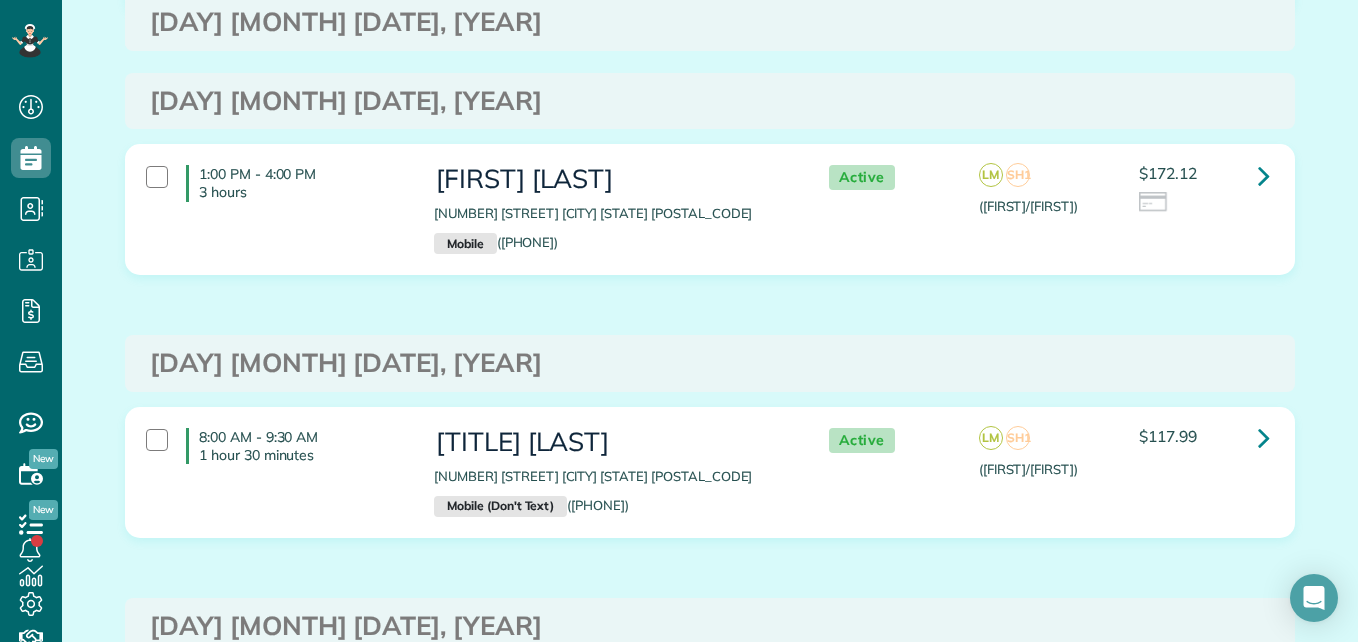 scroll, scrollTop: 831, scrollLeft: 0, axis: vertical 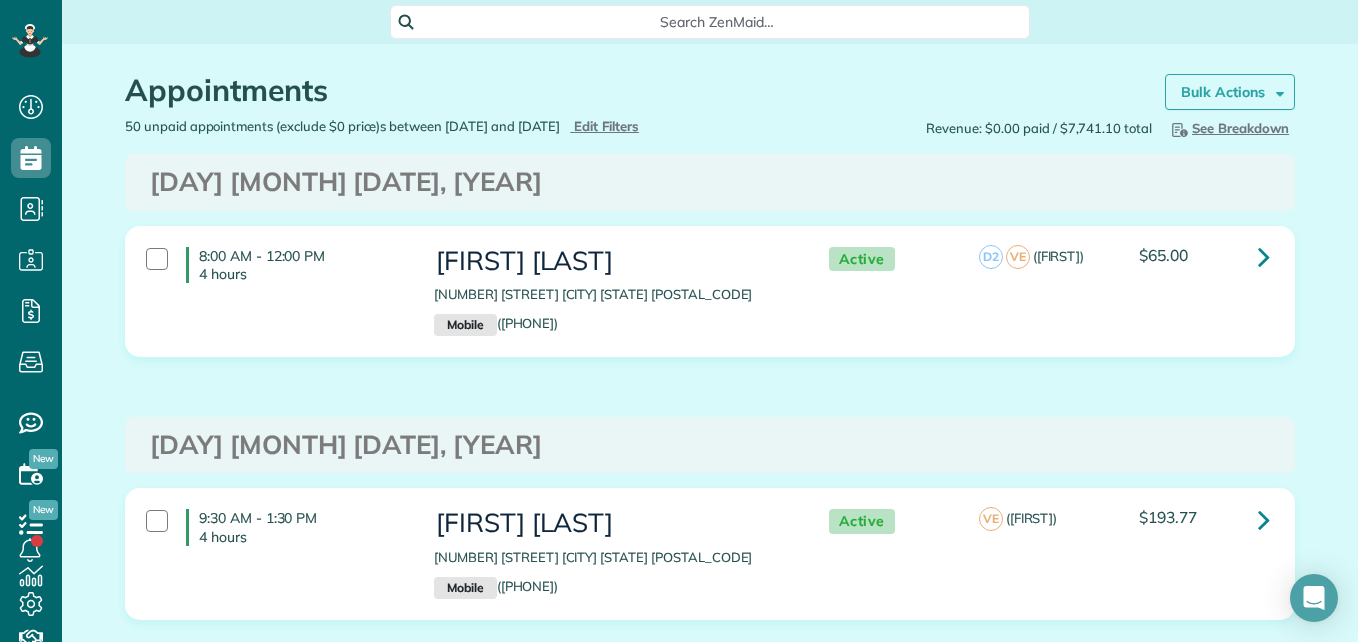 click on "Bulk Actions" at bounding box center [1223, 92] 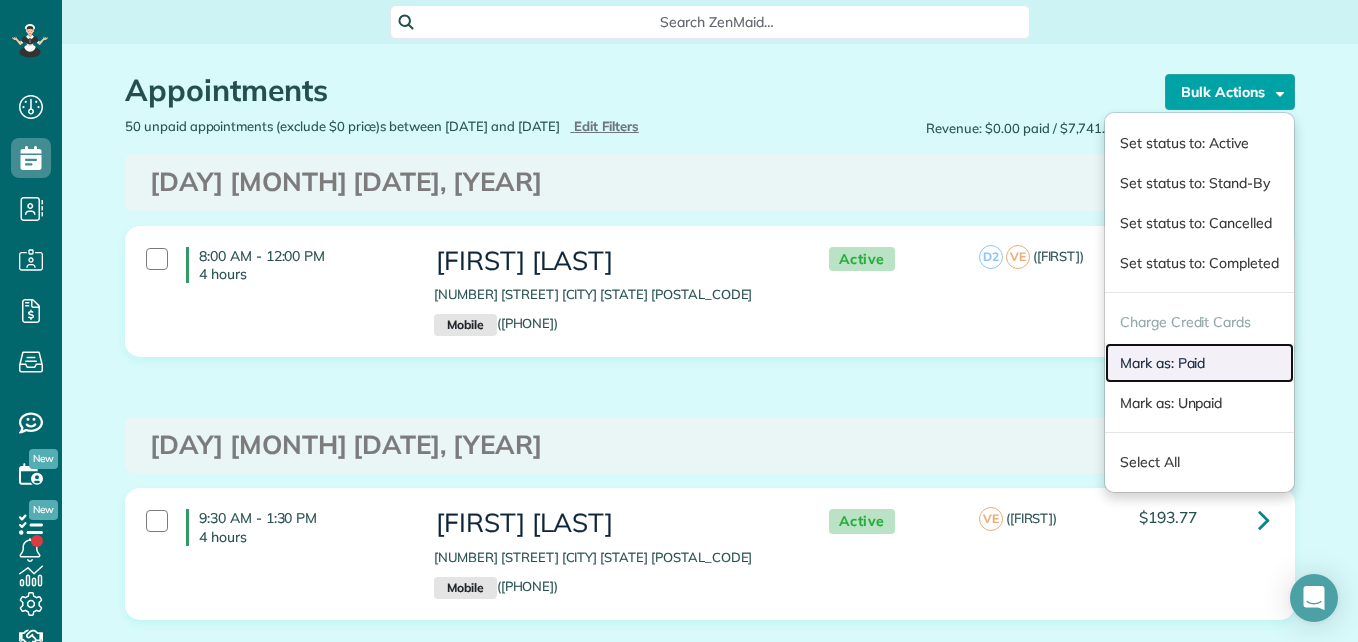 click on "Mark as: Paid" at bounding box center [1199, 363] 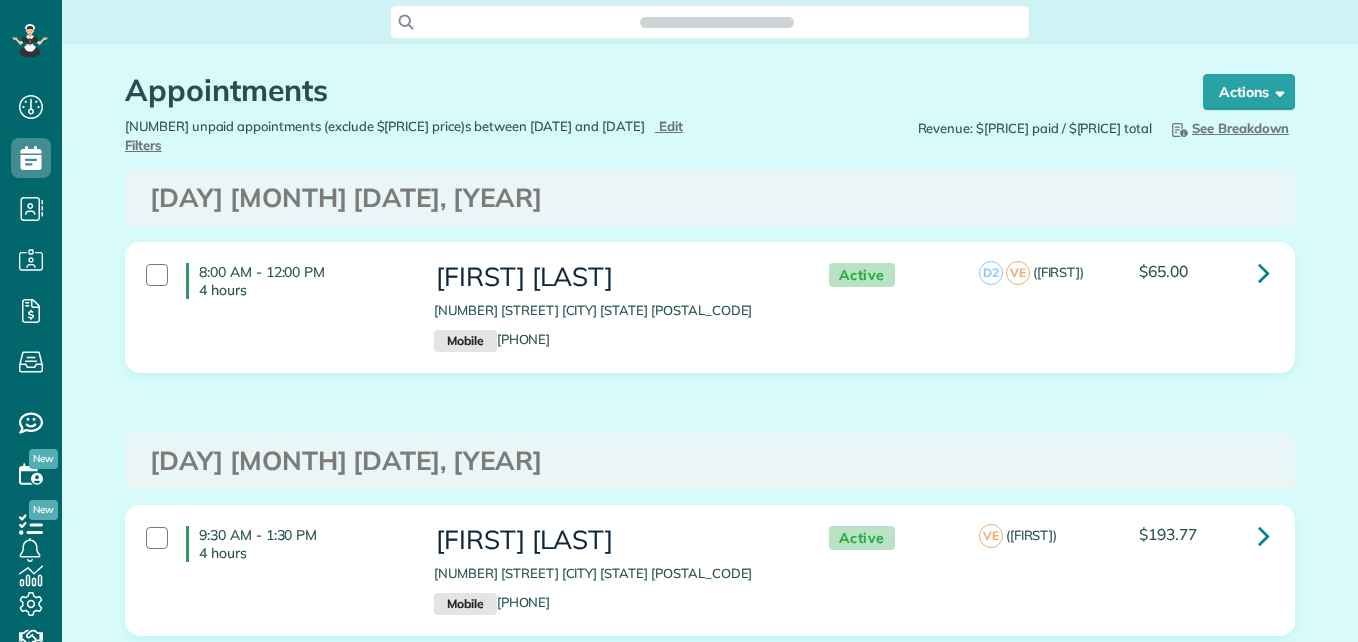 scroll, scrollTop: 0, scrollLeft: 0, axis: both 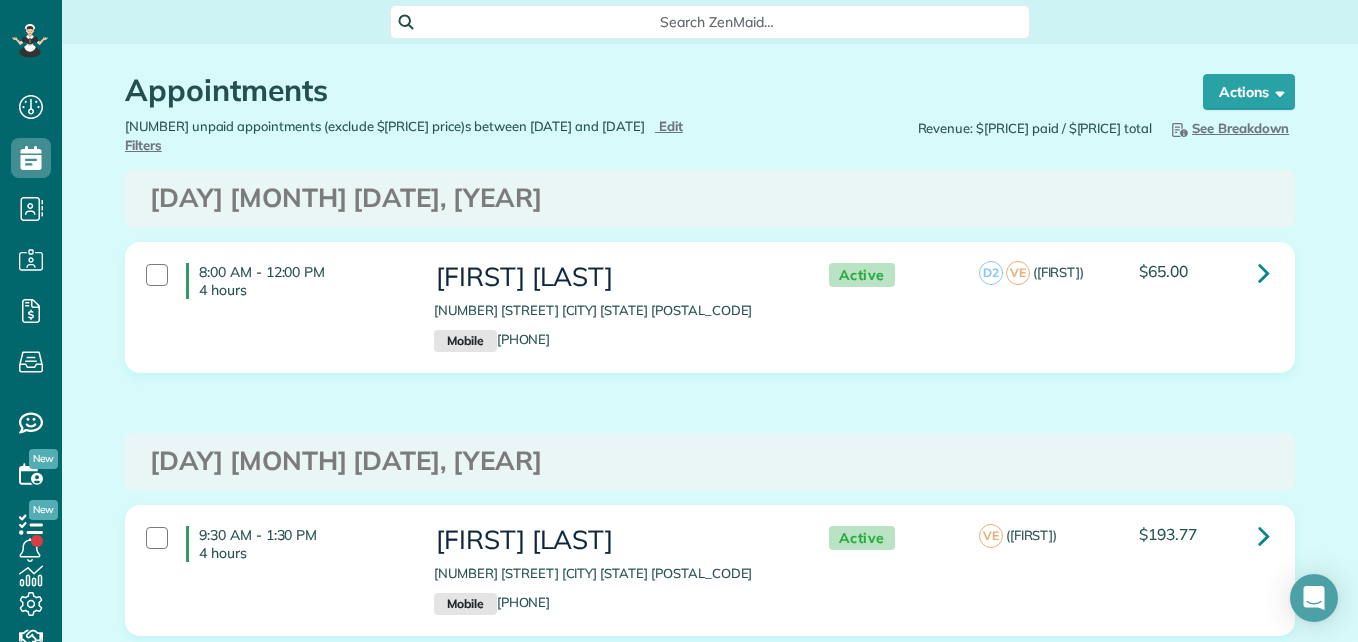 click on "Search ZenMaid…" at bounding box center (717, 22) 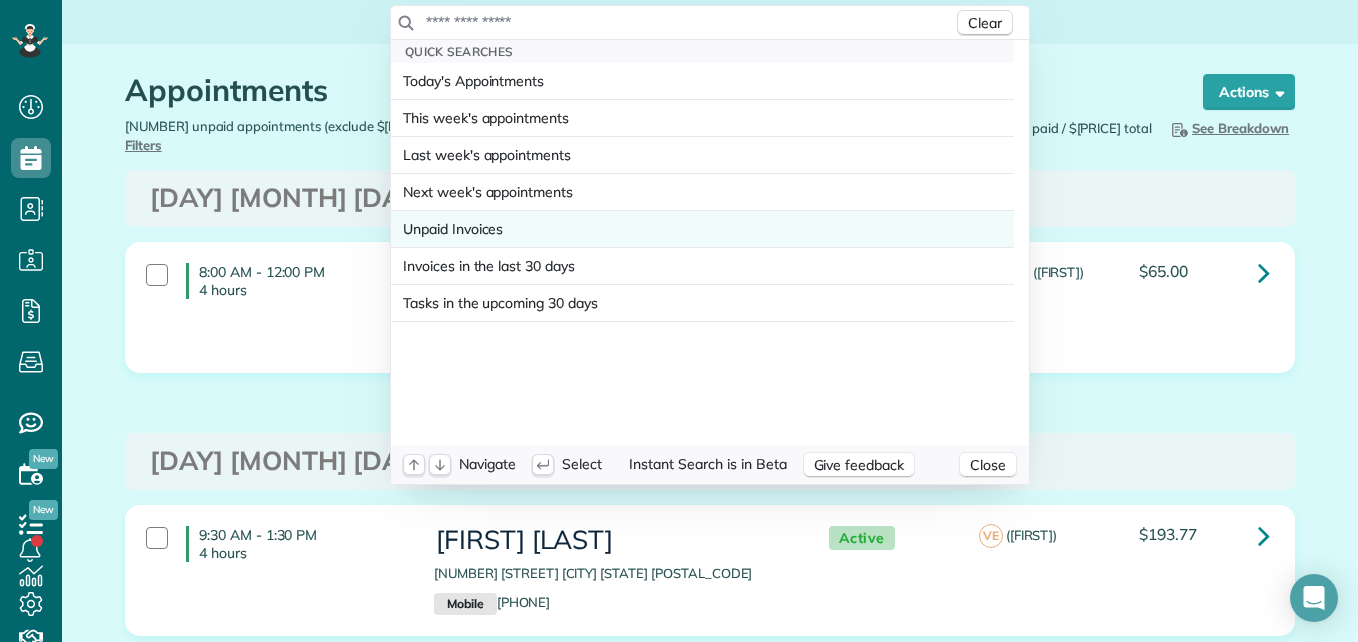click on "Unpaid Invoices" at bounding box center (702, 229) 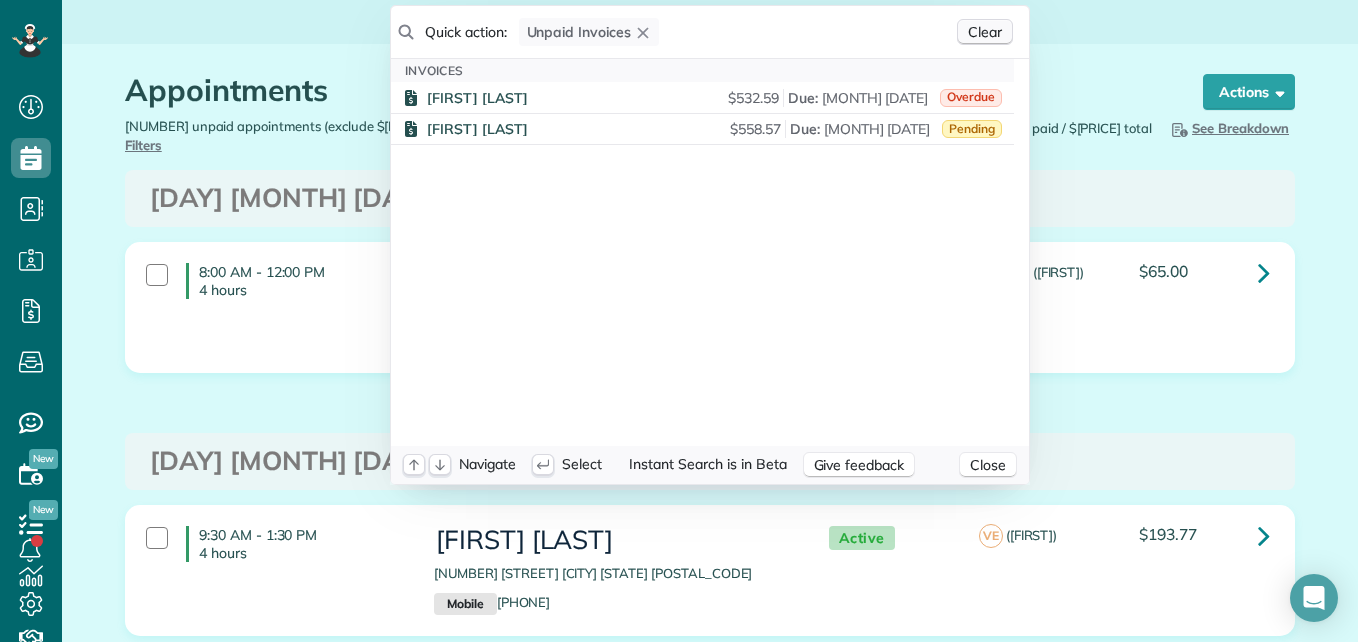 click on "Clear" at bounding box center [985, 32] 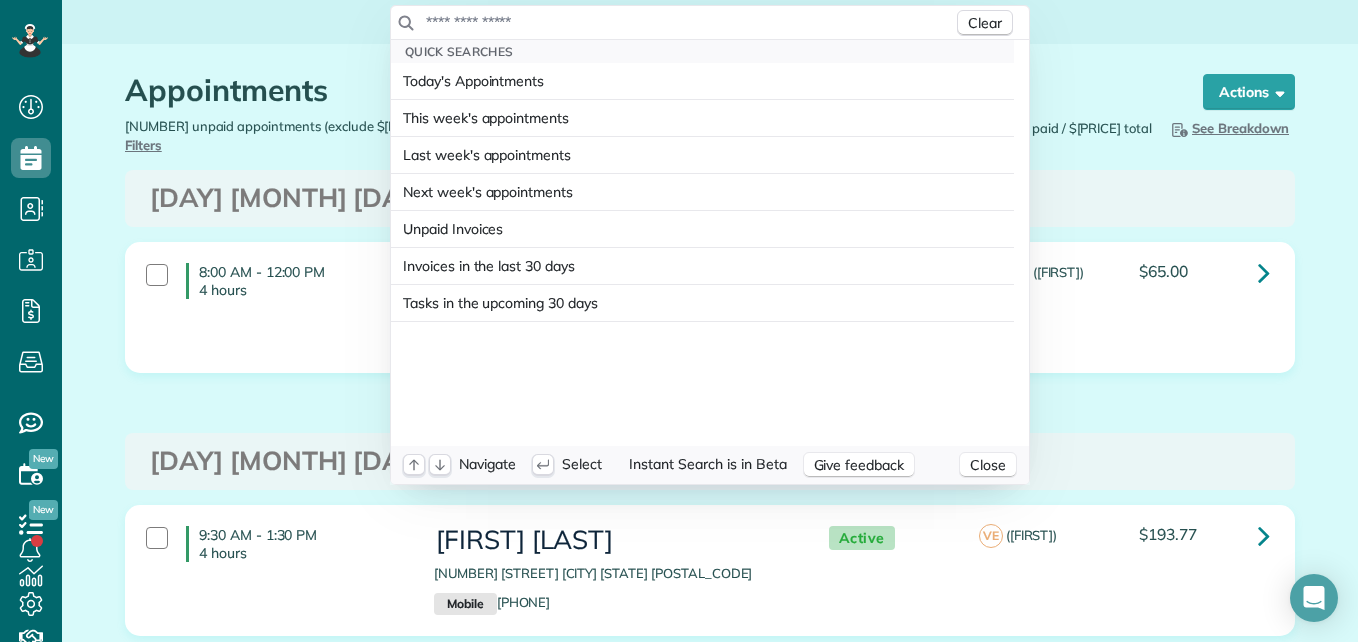 click on "Dashboard
Scheduling
Calendar View
List View
Dispatch View - Weekly scheduling (Beta)" at bounding box center [679, 321] 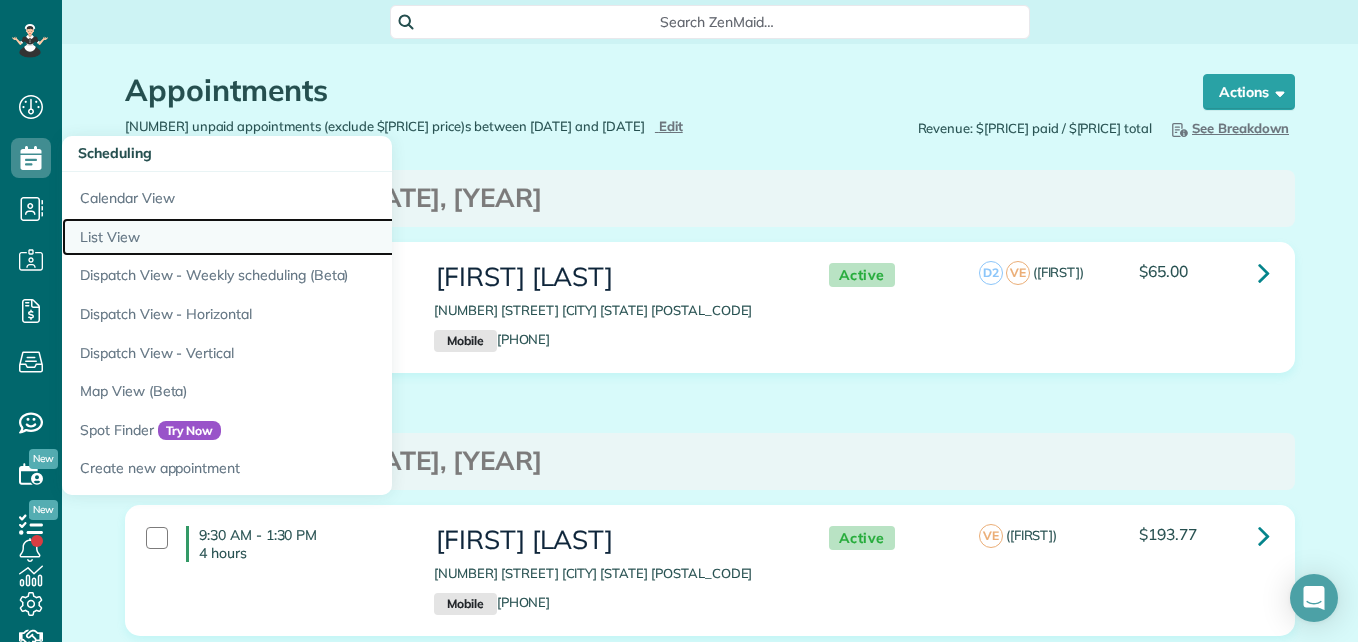click on "List View" at bounding box center (312, 237) 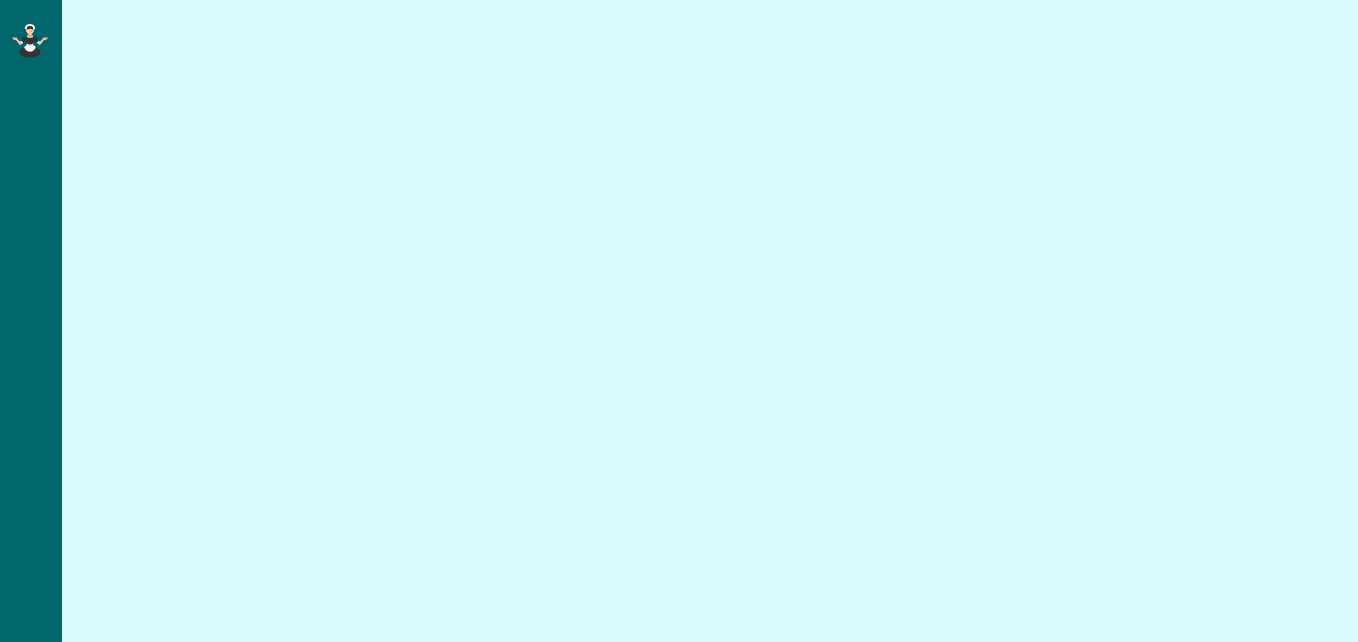 scroll, scrollTop: 0, scrollLeft: 0, axis: both 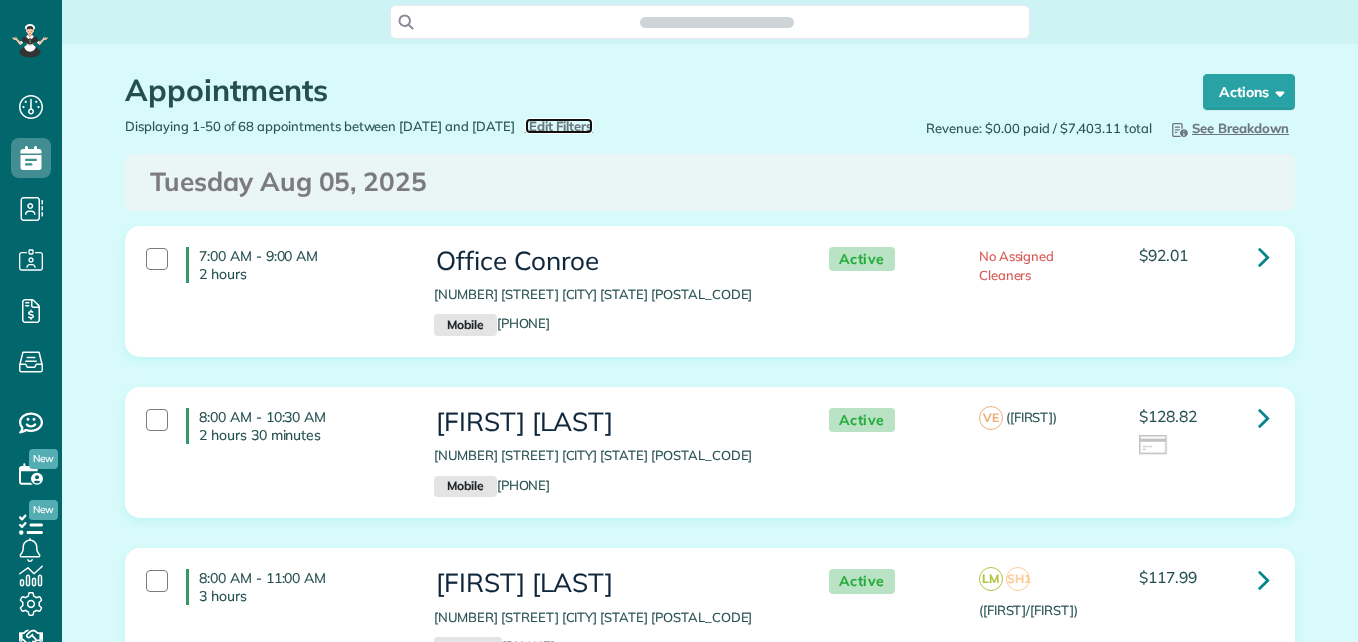 click on "Edit Filters" at bounding box center (561, 126) 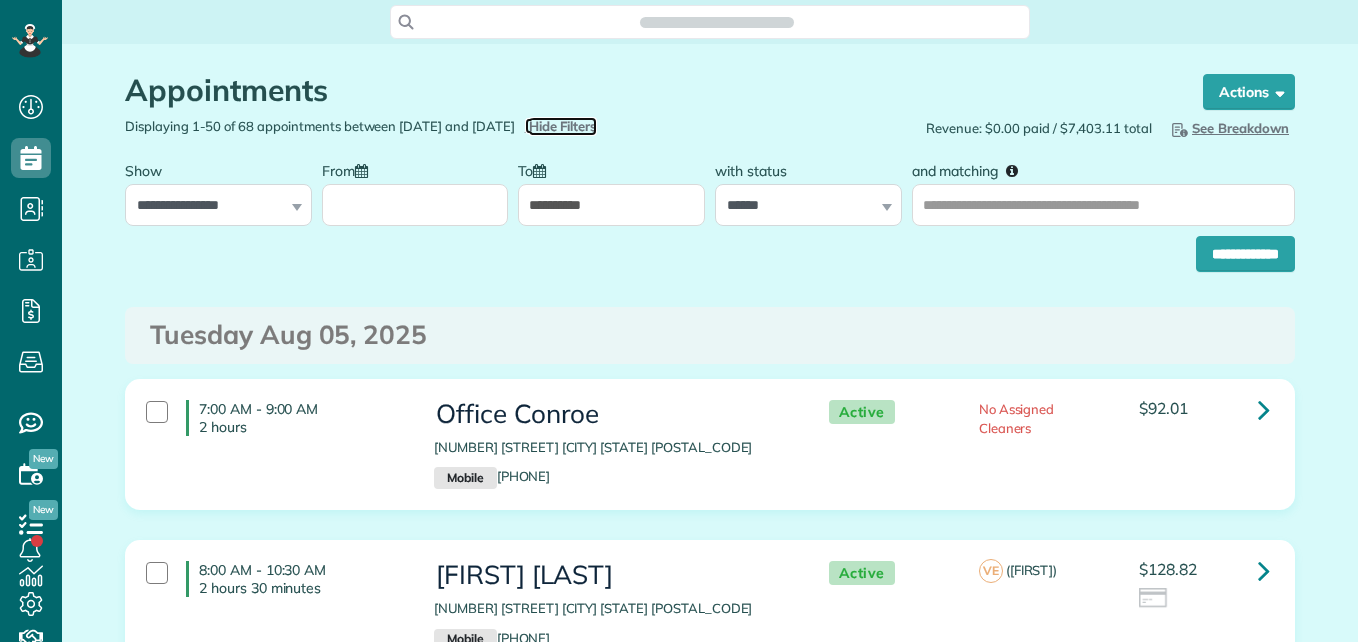 scroll, scrollTop: 9, scrollLeft: 9, axis: both 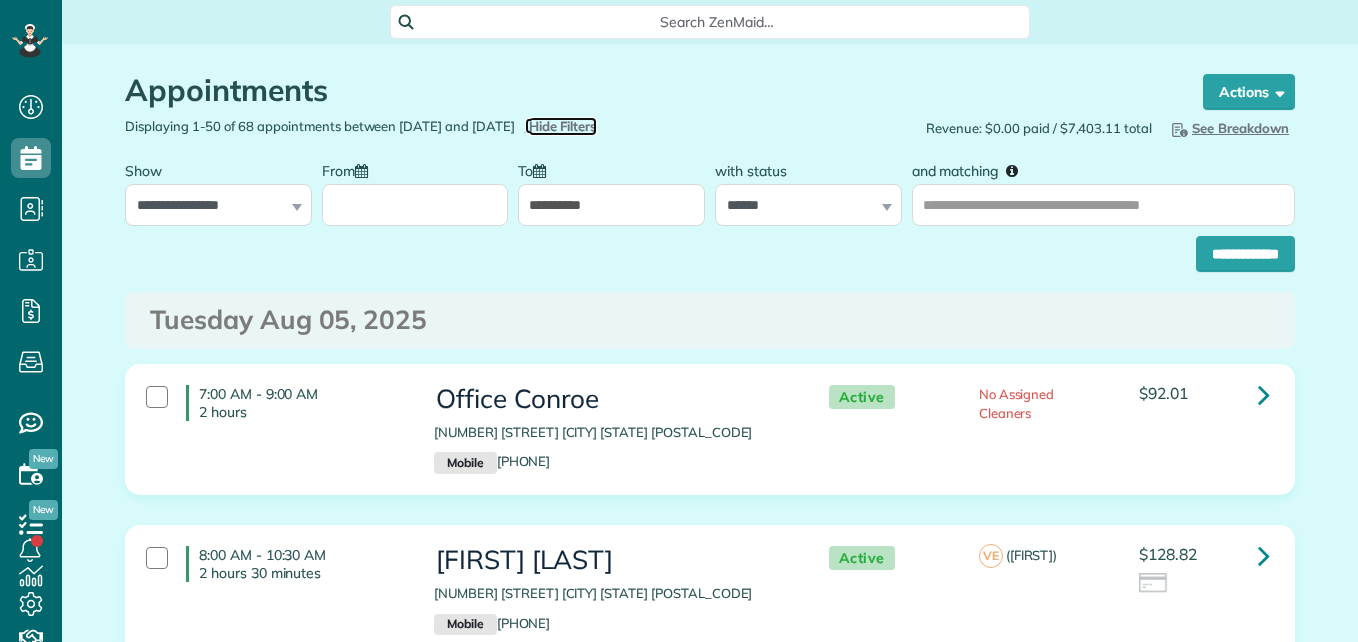 type on "**********" 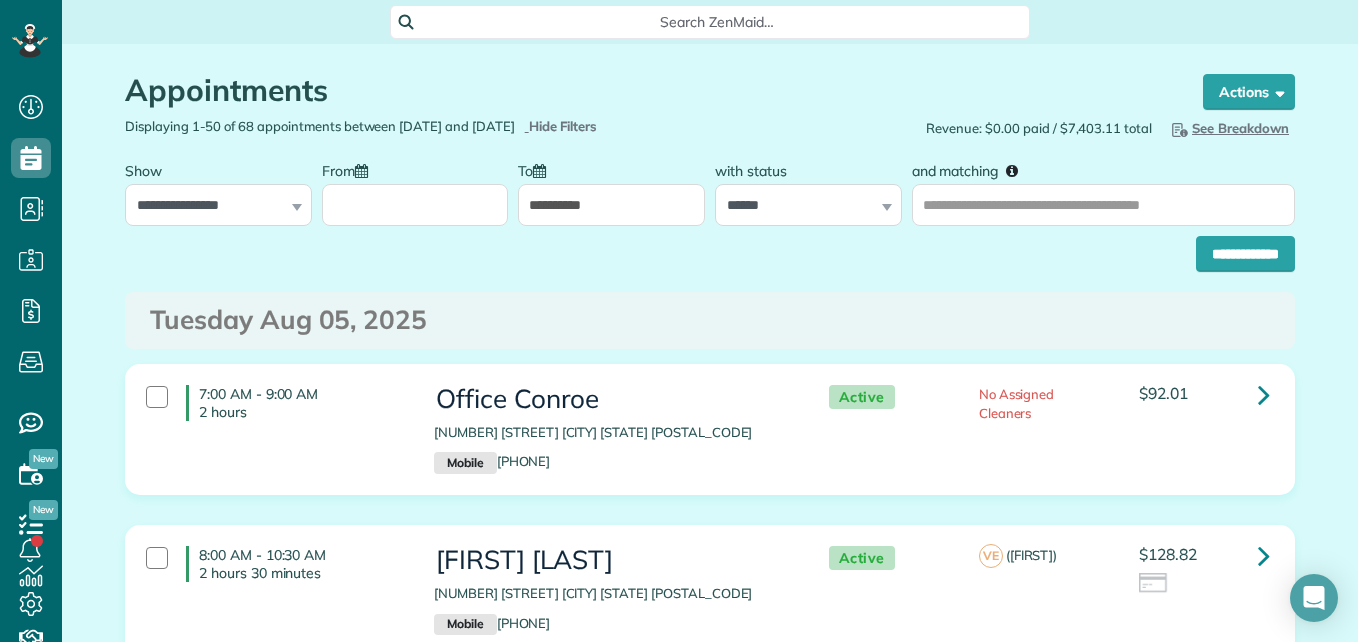 click on "From" at bounding box center (415, 205) 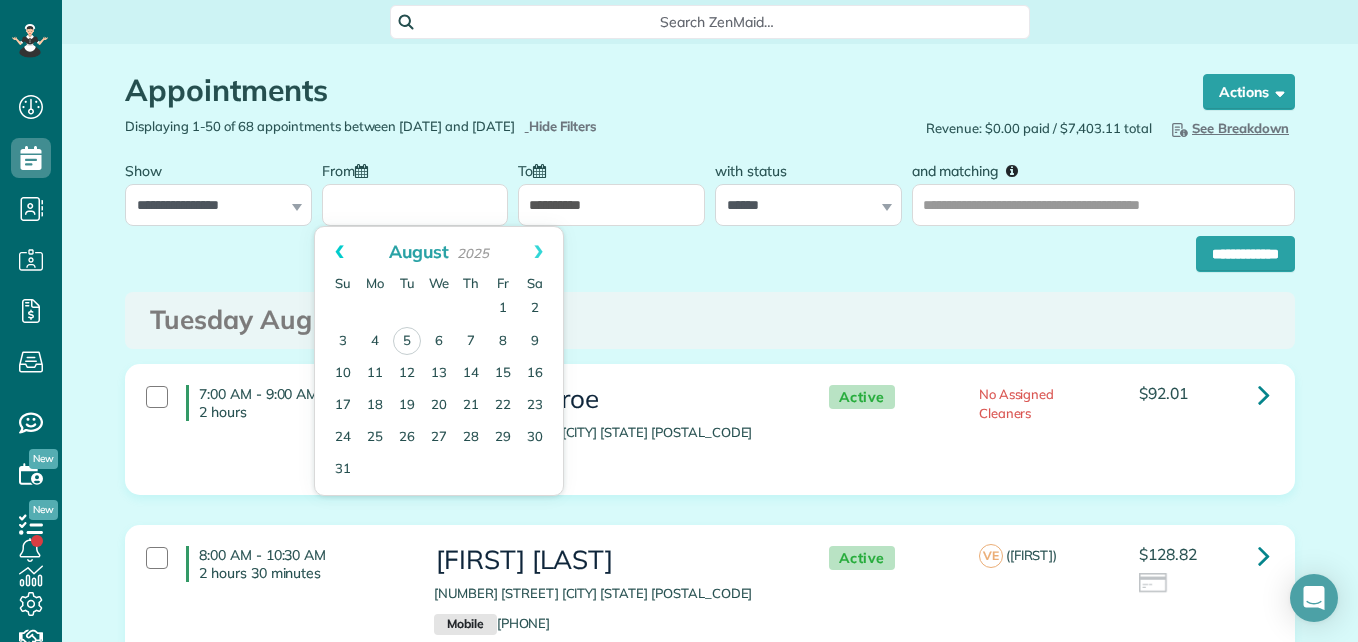 click on "Prev" at bounding box center (339, 252) 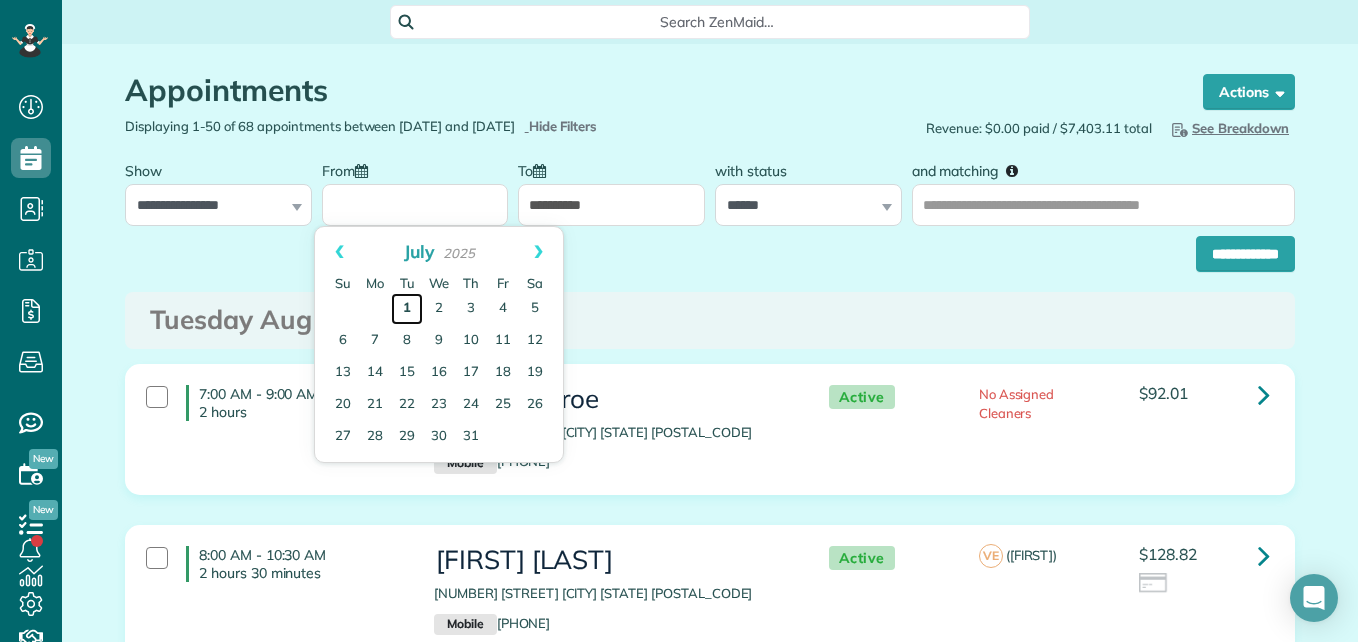 click on "1" at bounding box center [407, 309] 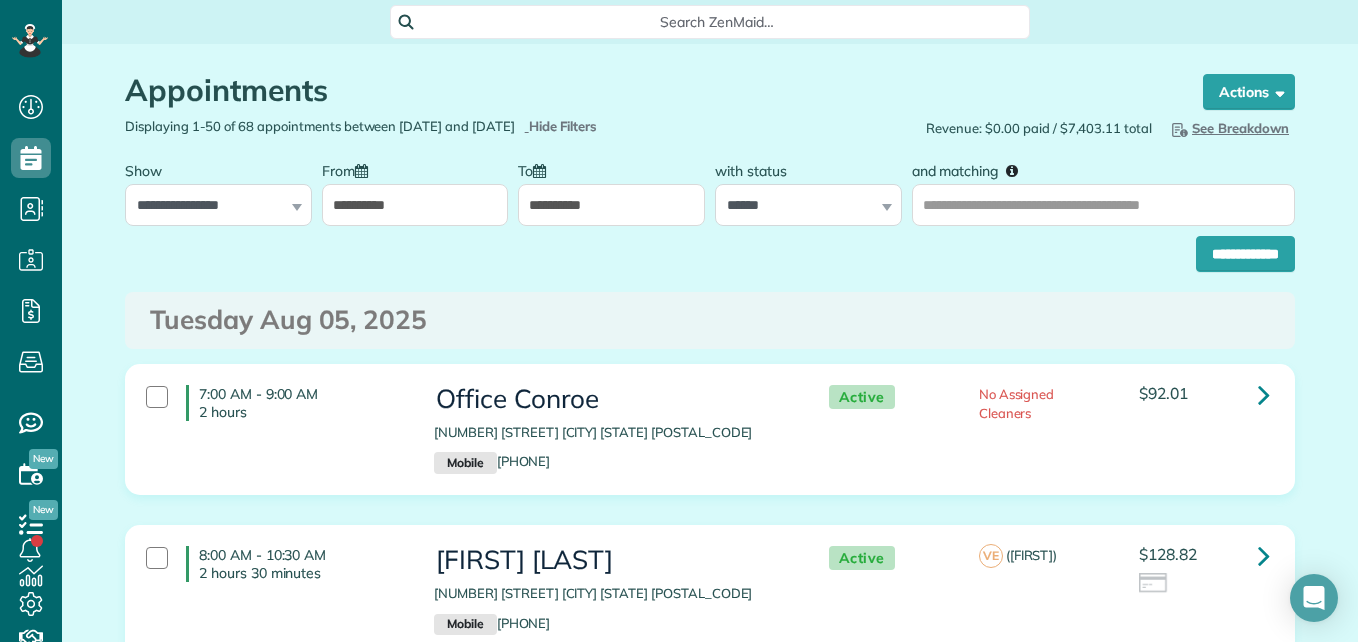 click on "**********" at bounding box center (611, 205) 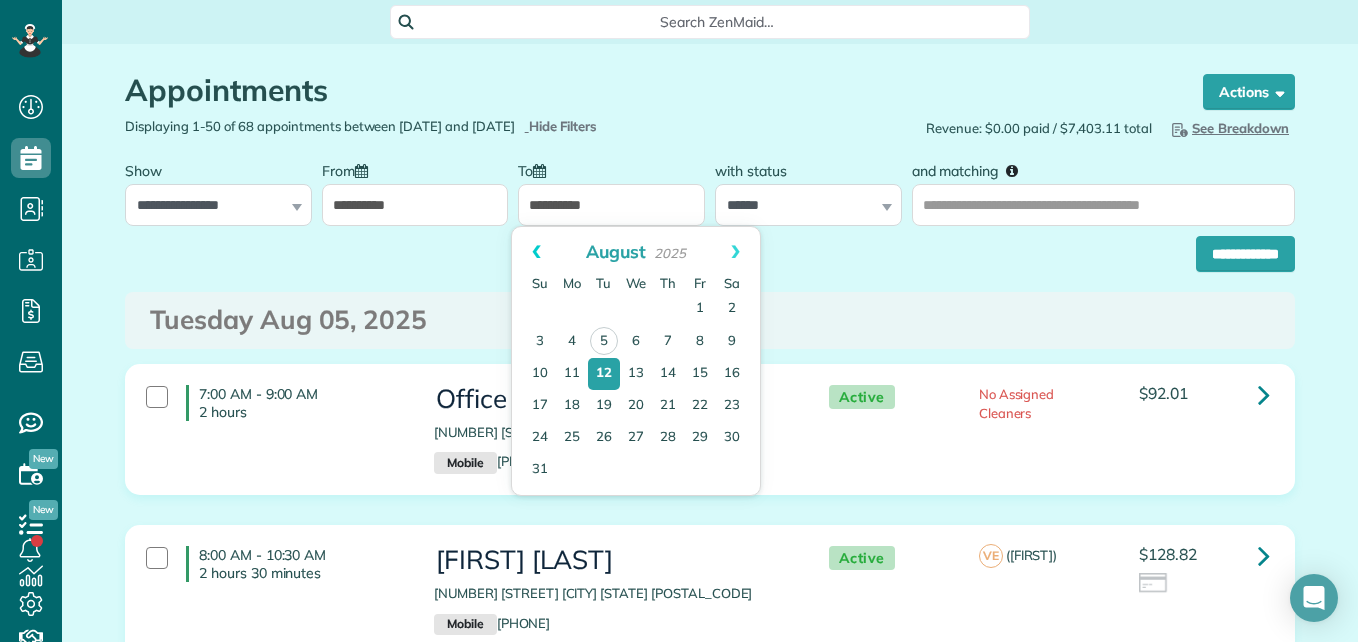 click on "Prev" at bounding box center [536, 252] 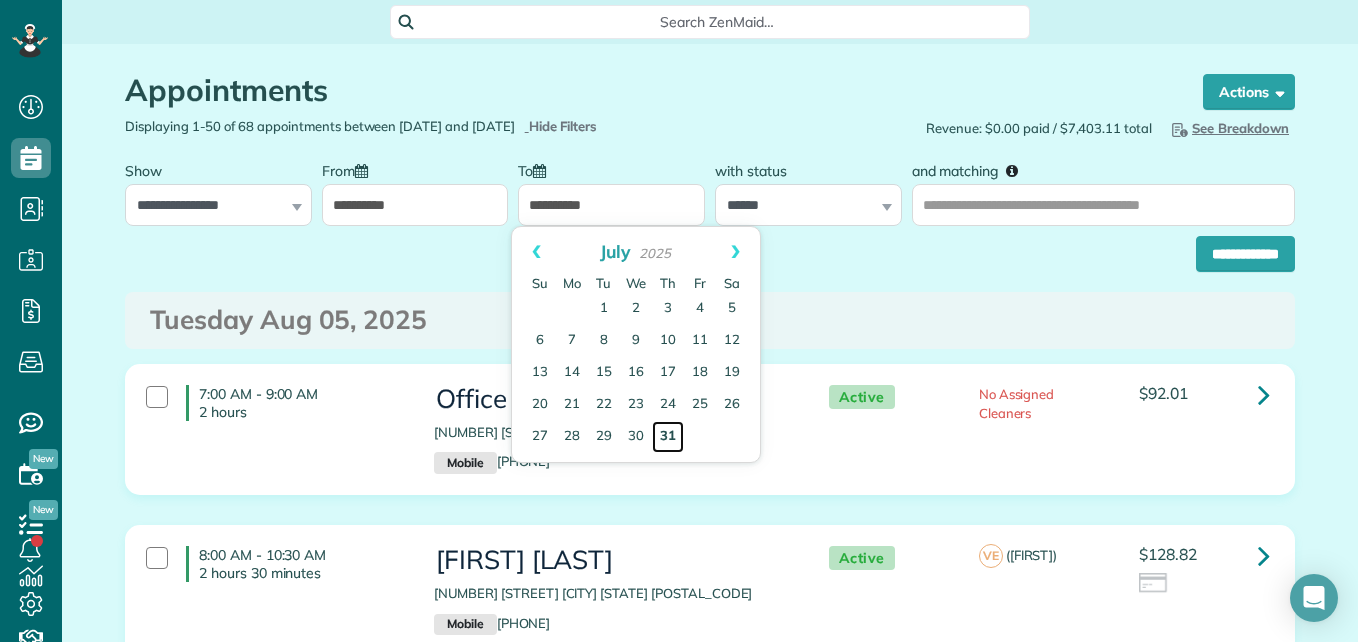 click on "31" at bounding box center (668, 437) 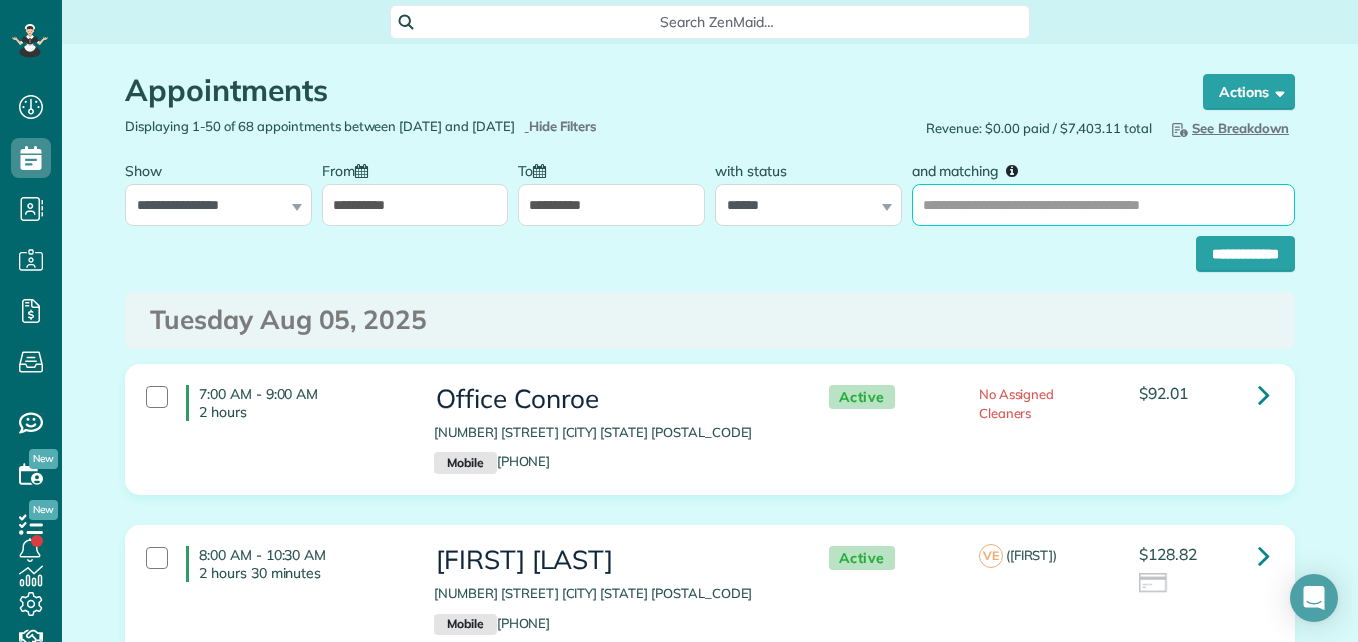 click on "and matching" at bounding box center [1103, 205] 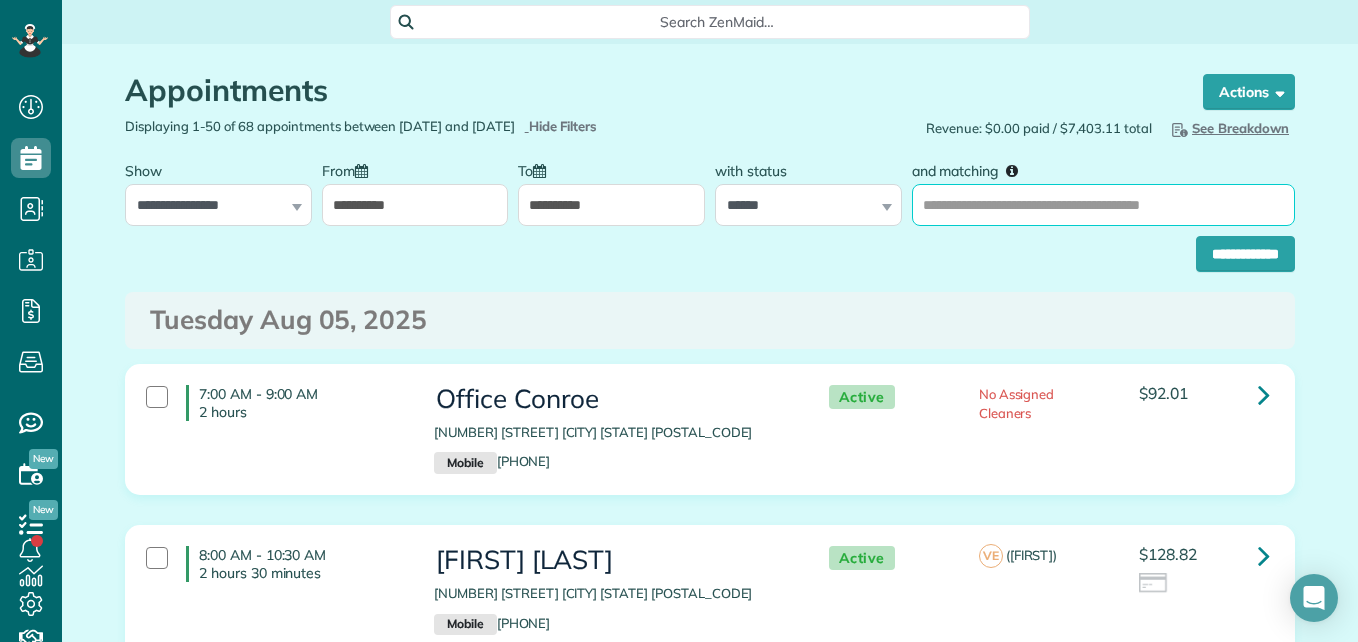 type on "**********" 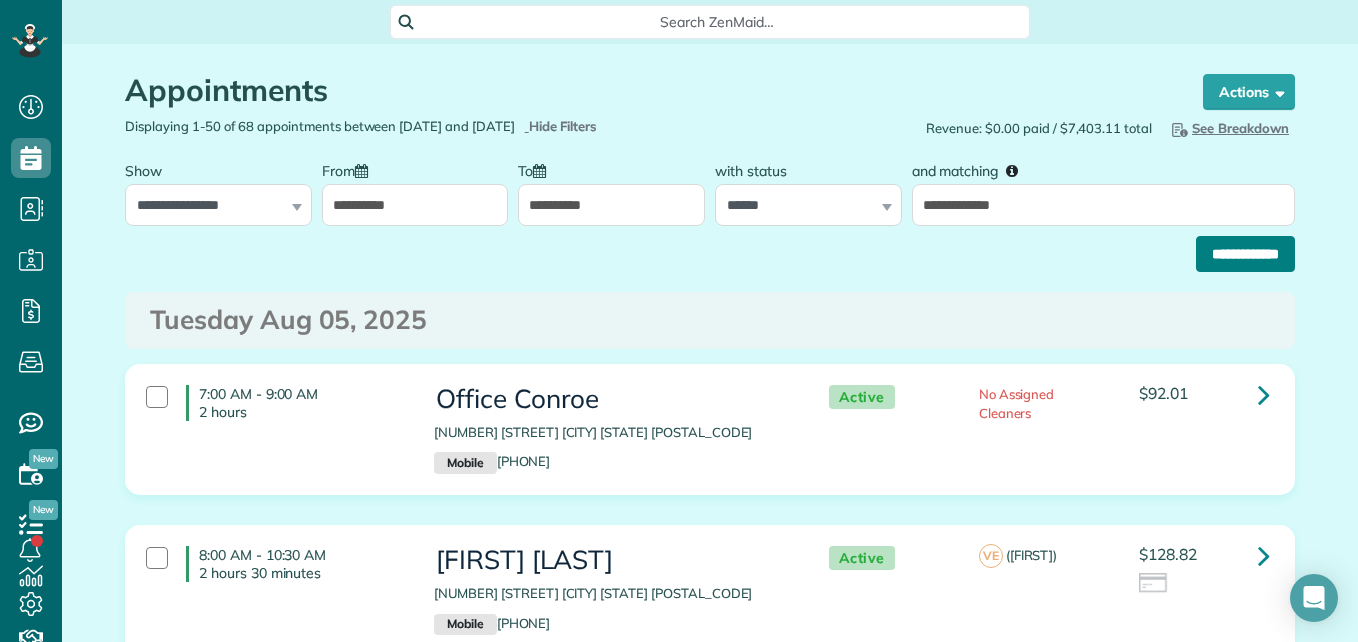click on "**********" at bounding box center [1245, 254] 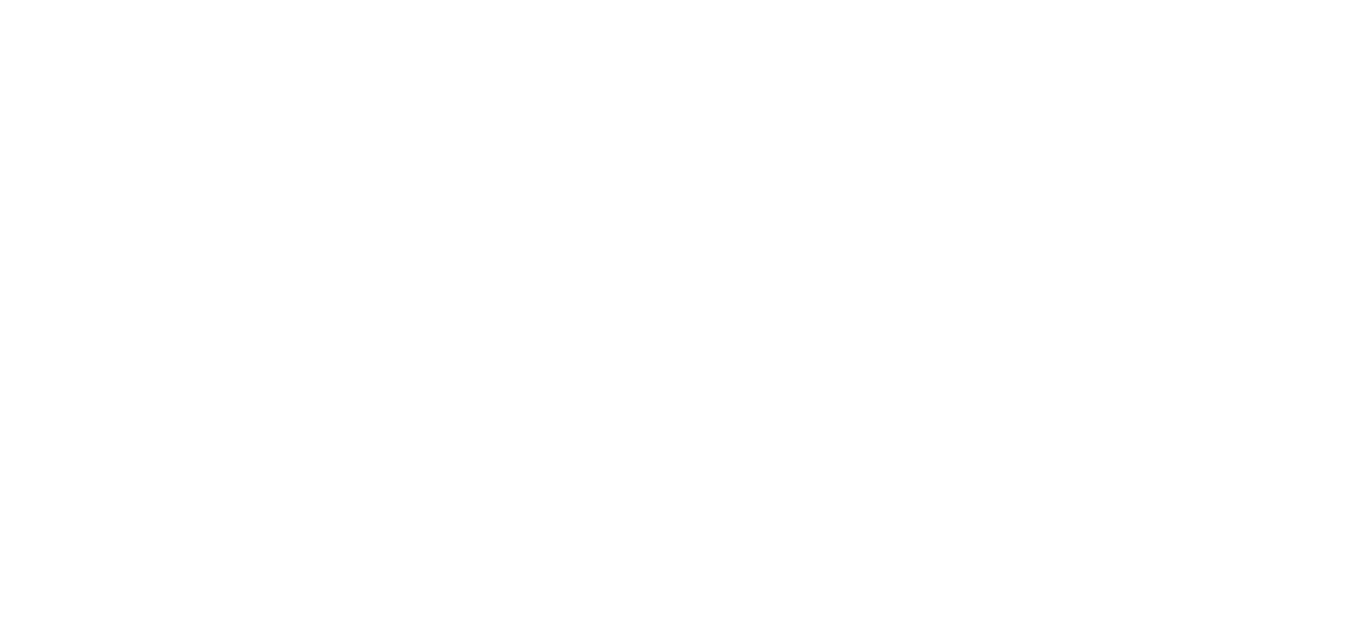 scroll, scrollTop: 0, scrollLeft: 0, axis: both 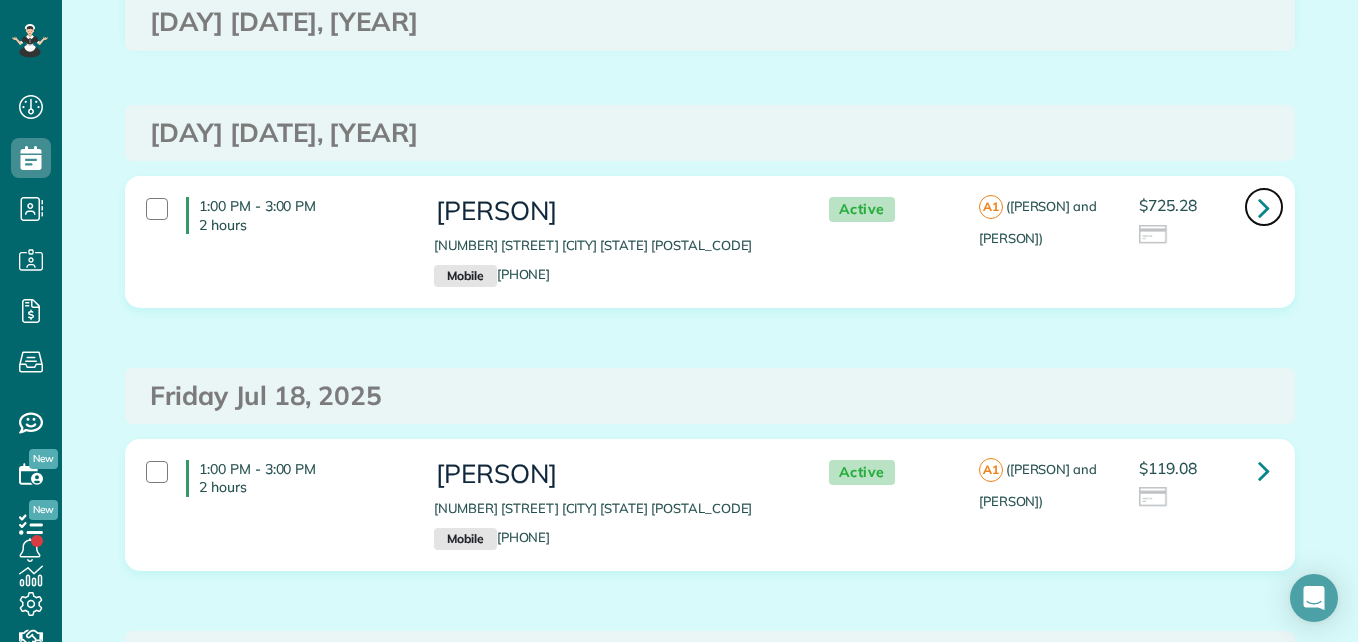 click at bounding box center (1264, 207) 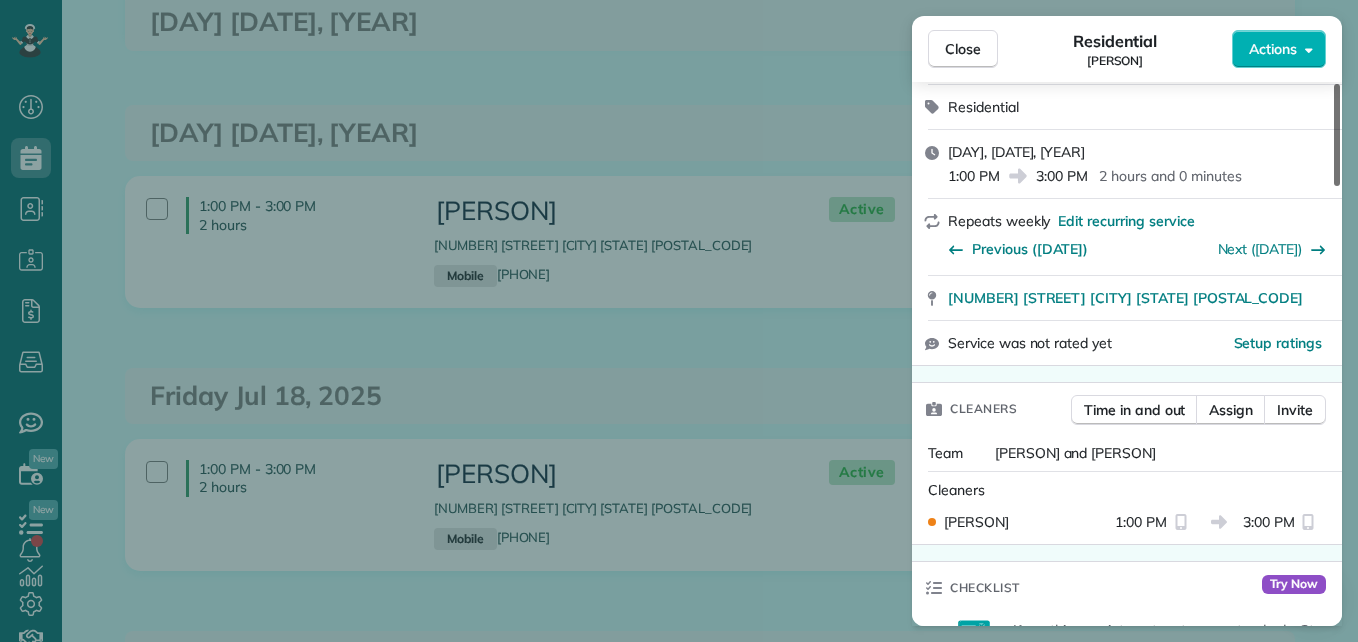 scroll, scrollTop: 155, scrollLeft: 0, axis: vertical 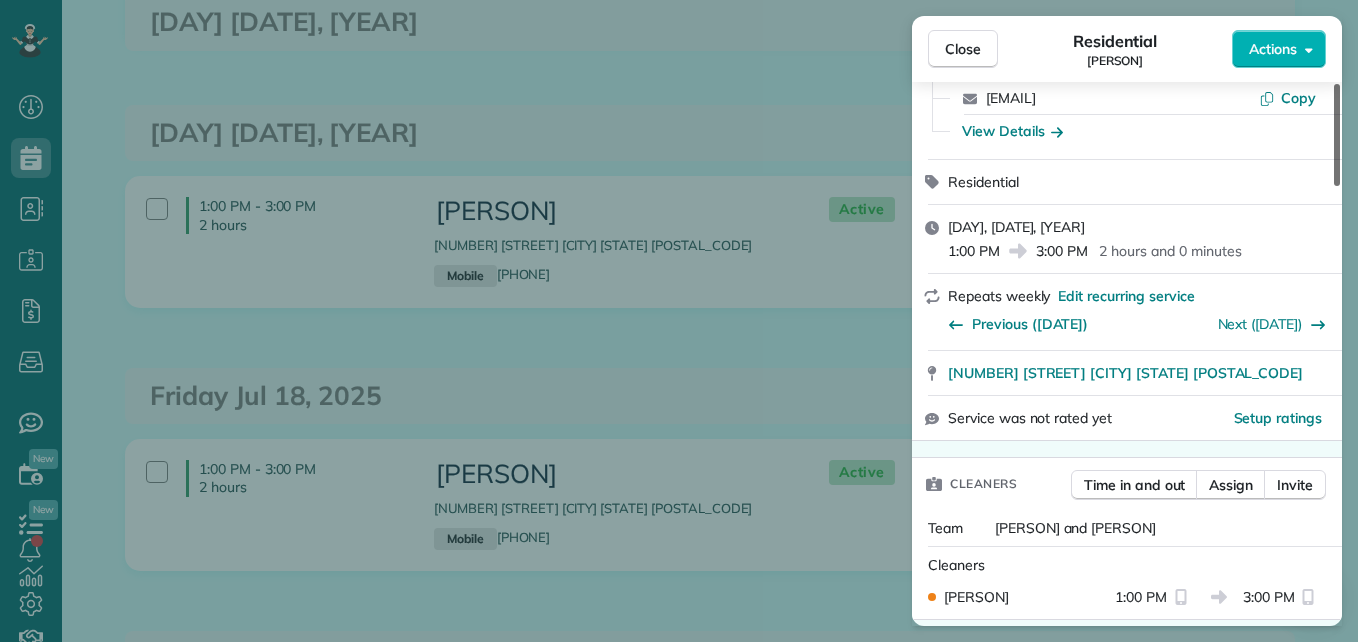drag, startPoint x: 1332, startPoint y: 160, endPoint x: 1302, endPoint y: 189, distance: 41.725292 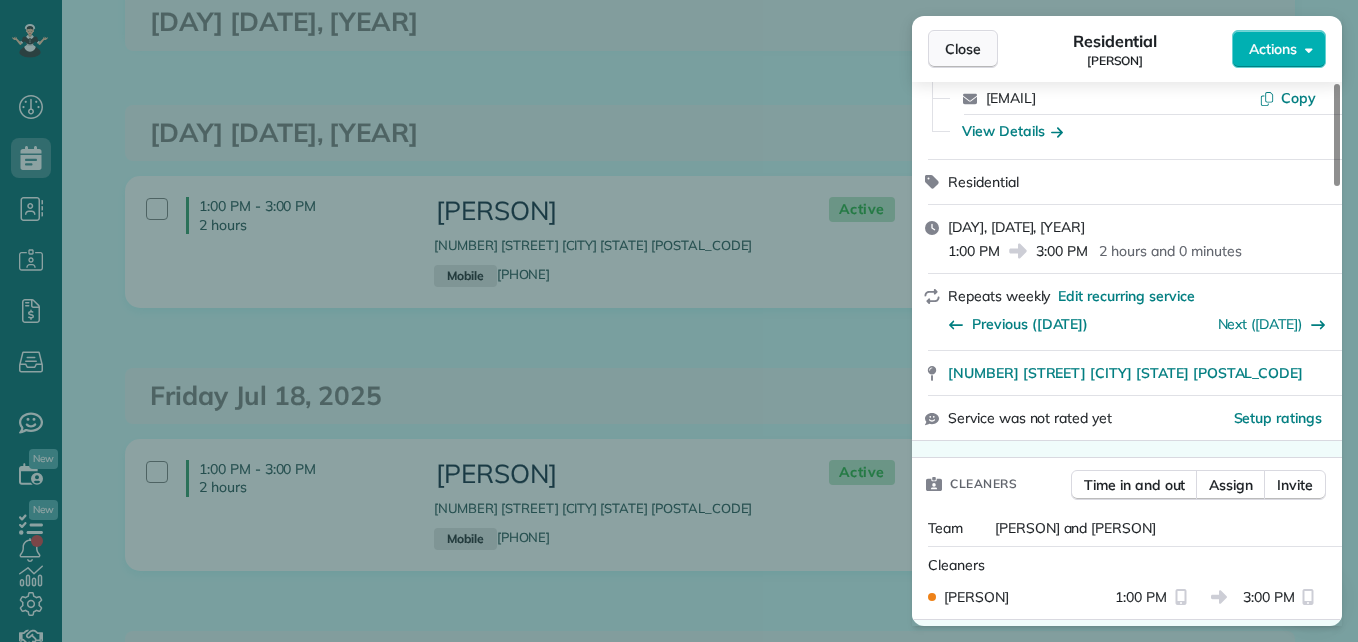click on "Close" at bounding box center [963, 49] 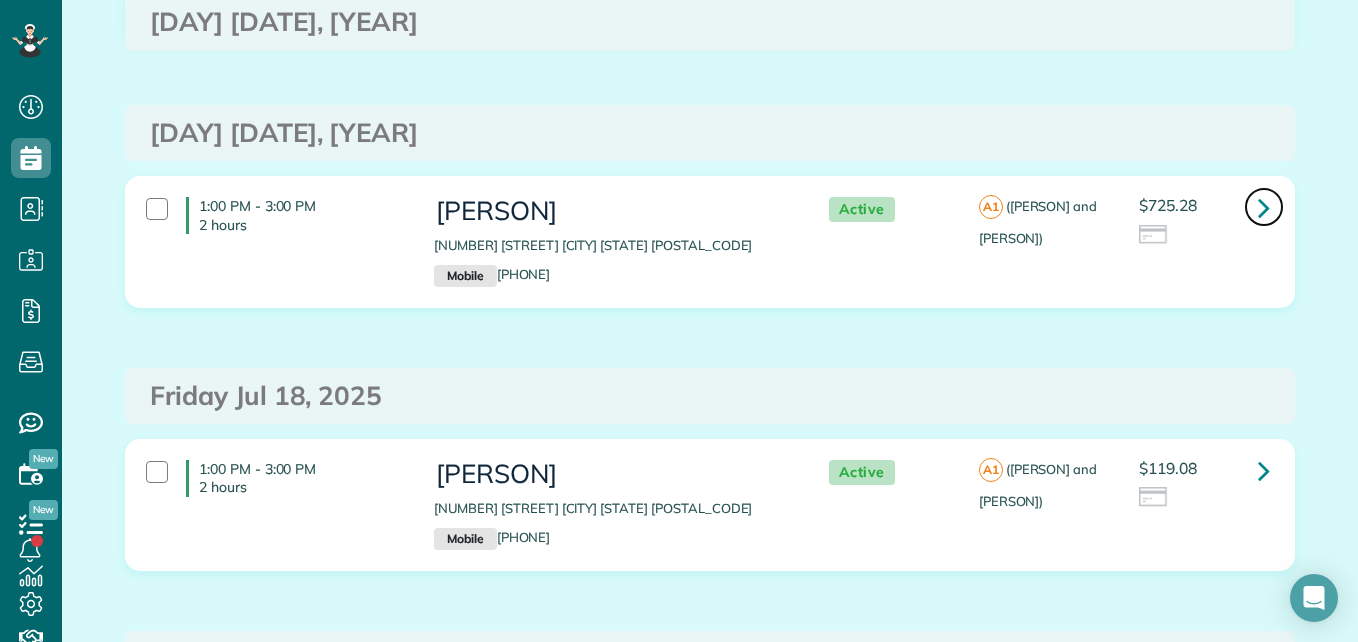 click at bounding box center [1264, 207] 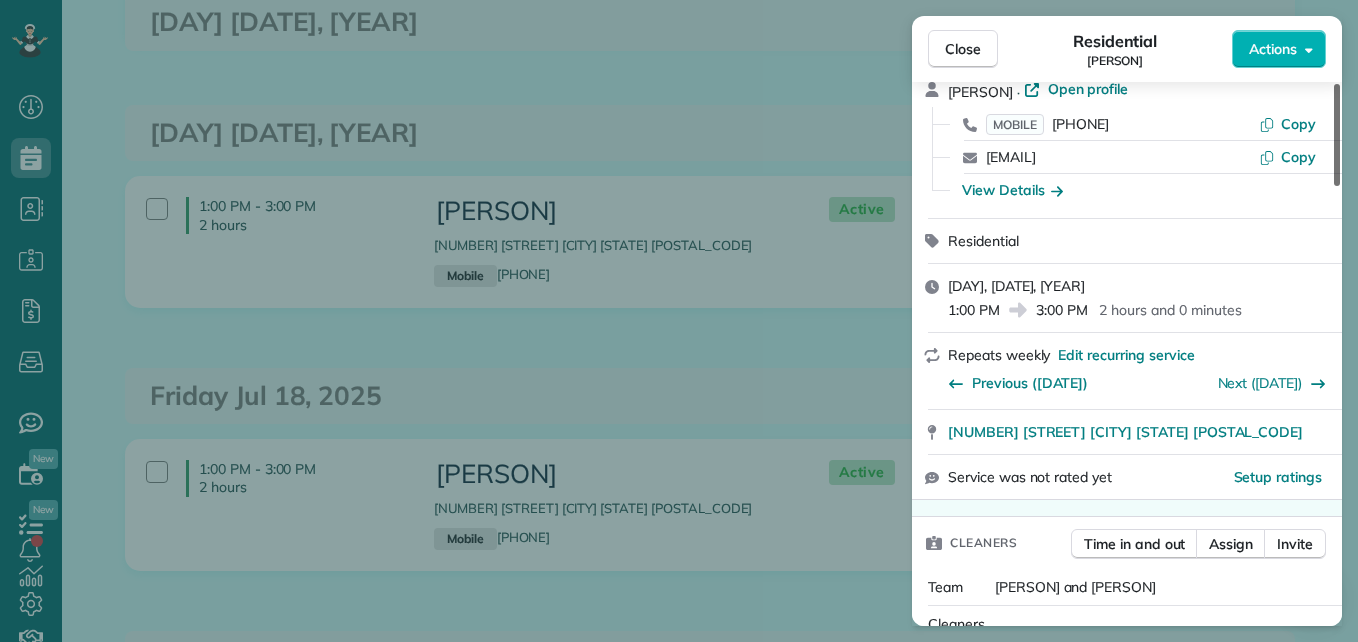 scroll, scrollTop: 0, scrollLeft: 0, axis: both 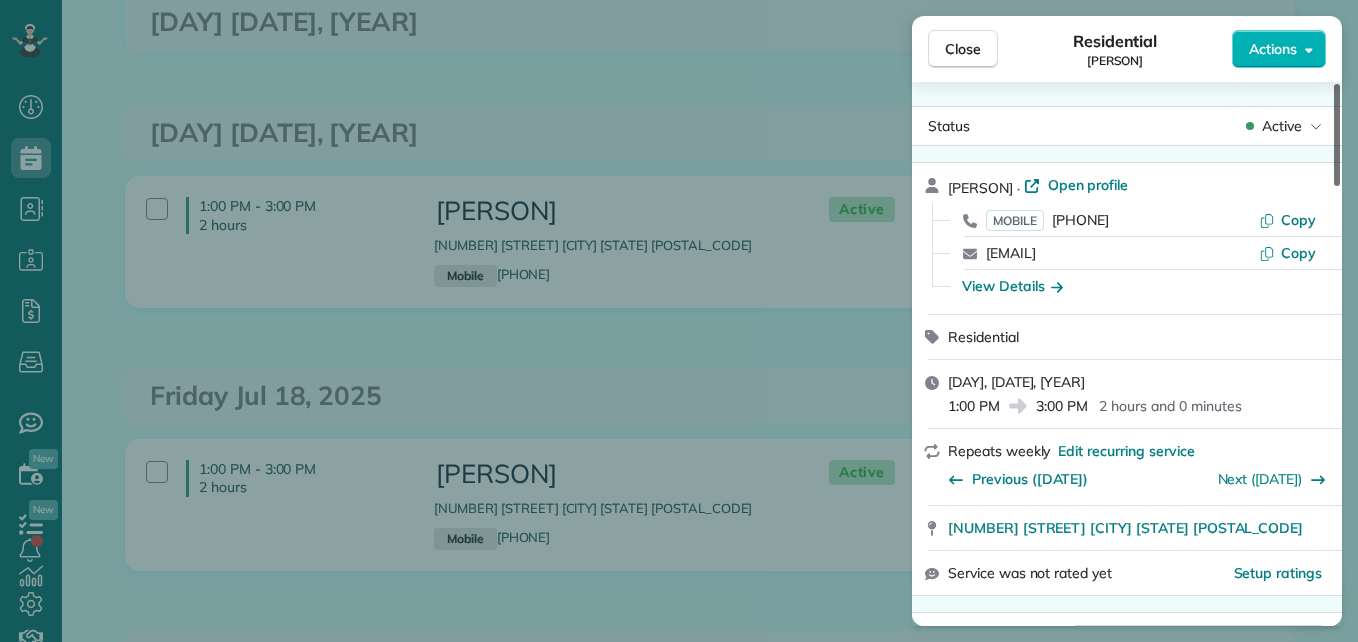 drag, startPoint x: 1331, startPoint y: 142, endPoint x: 1301, endPoint y: 79, distance: 69.77822 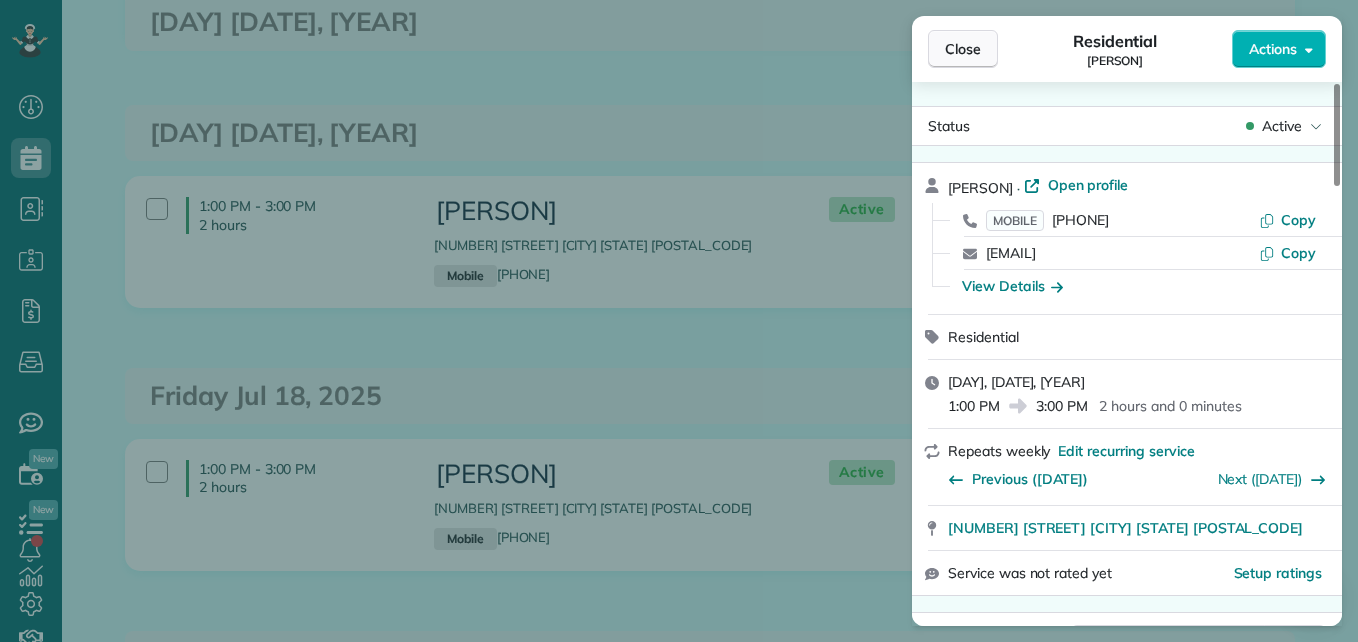 click on "Close" at bounding box center (963, 49) 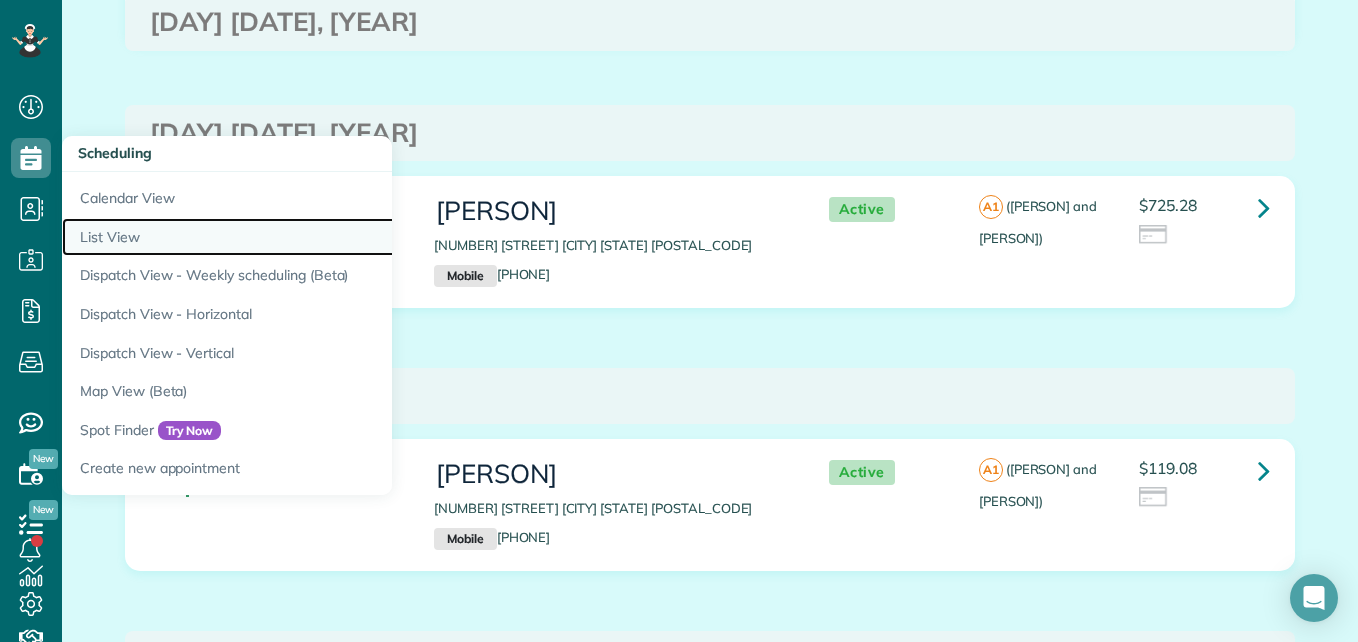 click on "List View" at bounding box center (312, 237) 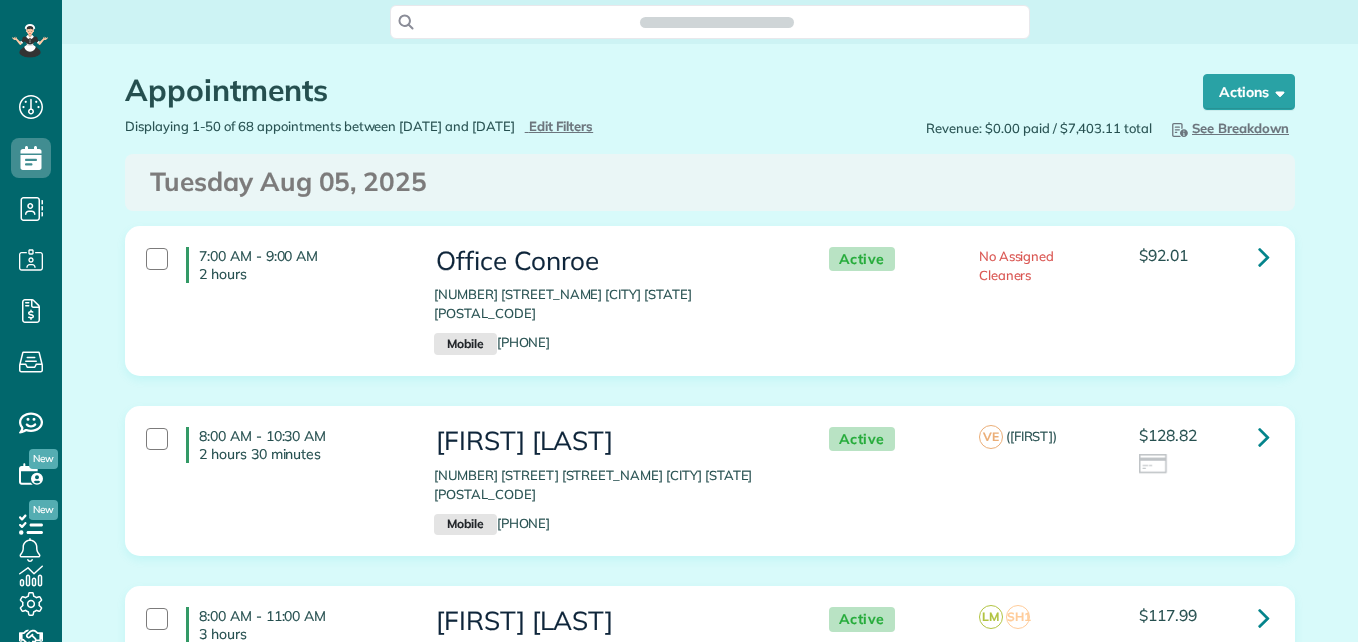 scroll, scrollTop: 0, scrollLeft: 0, axis: both 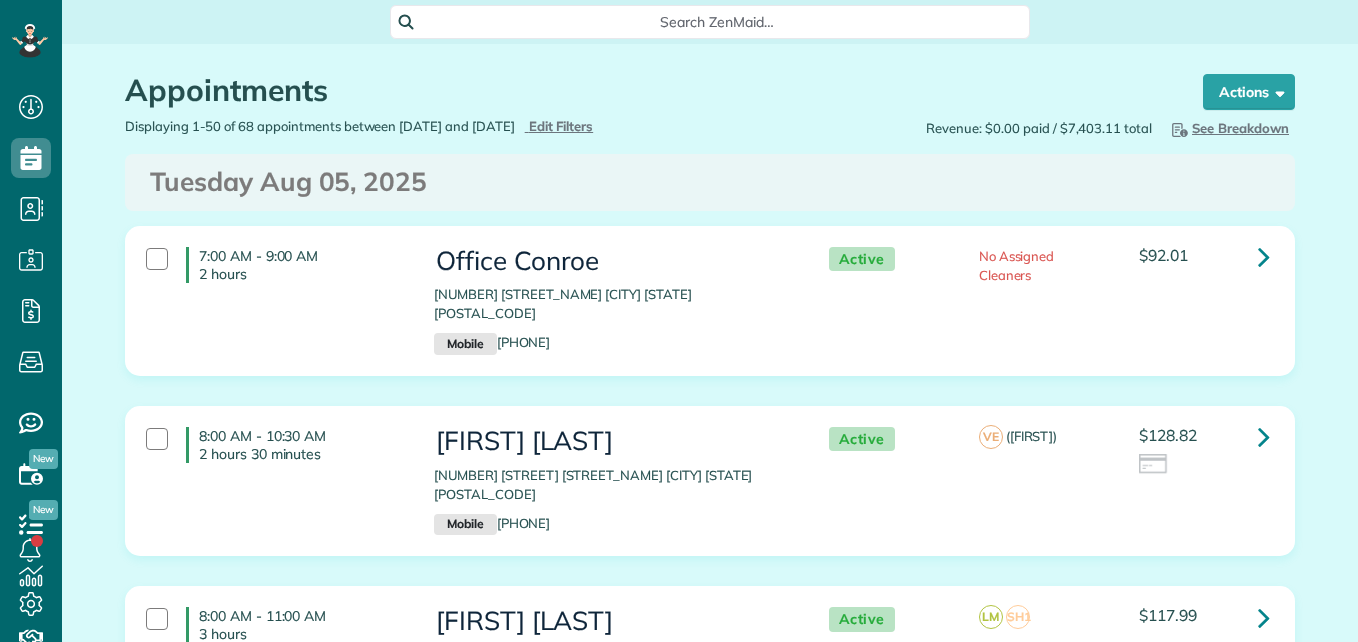 type on "**********" 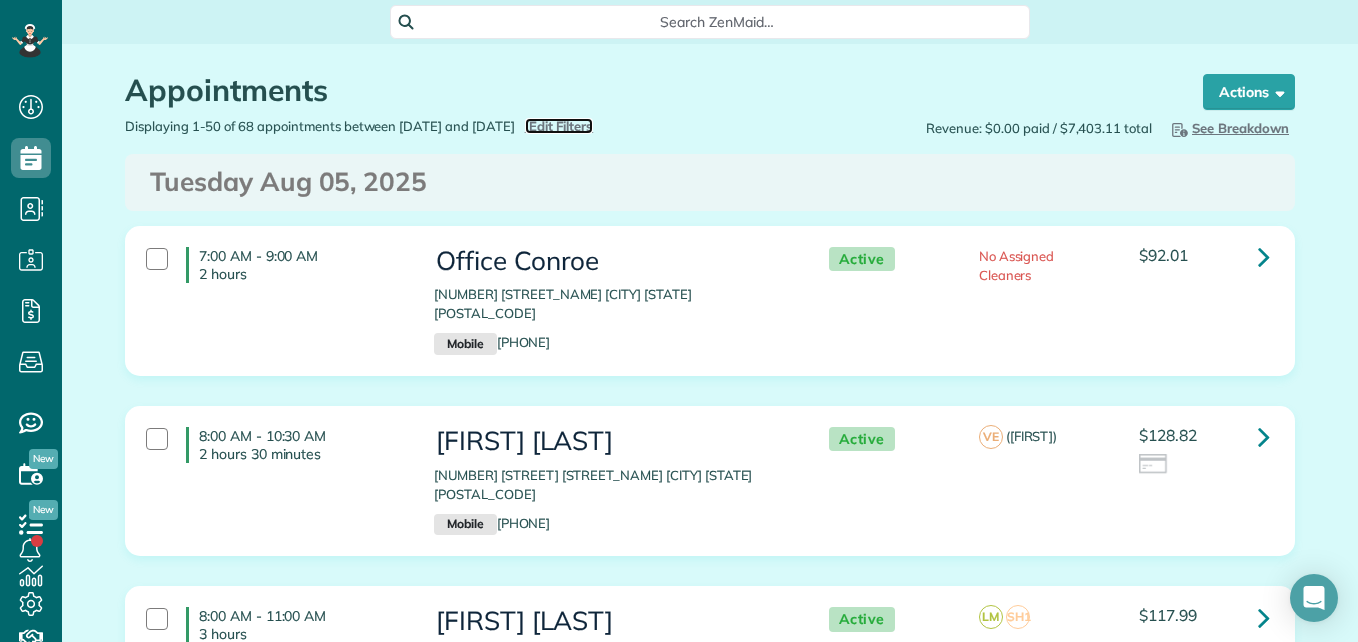 click on "Edit Filters" at bounding box center [561, 126] 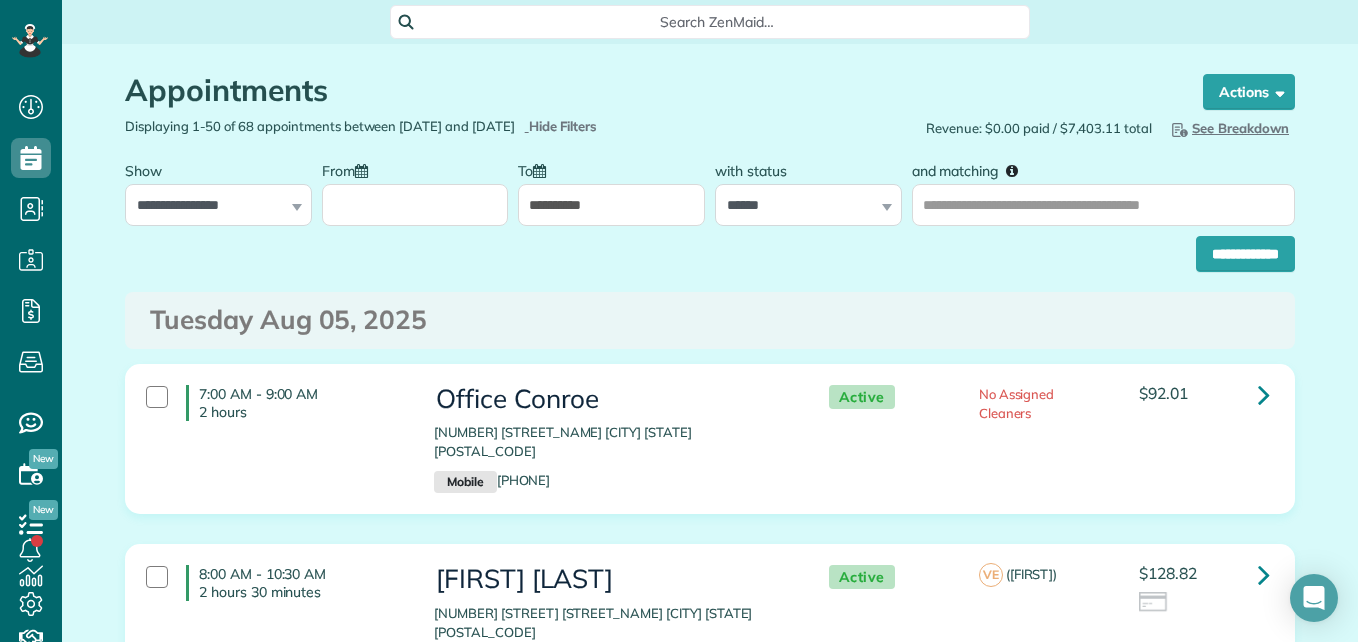 click on "From" at bounding box center (415, 205) 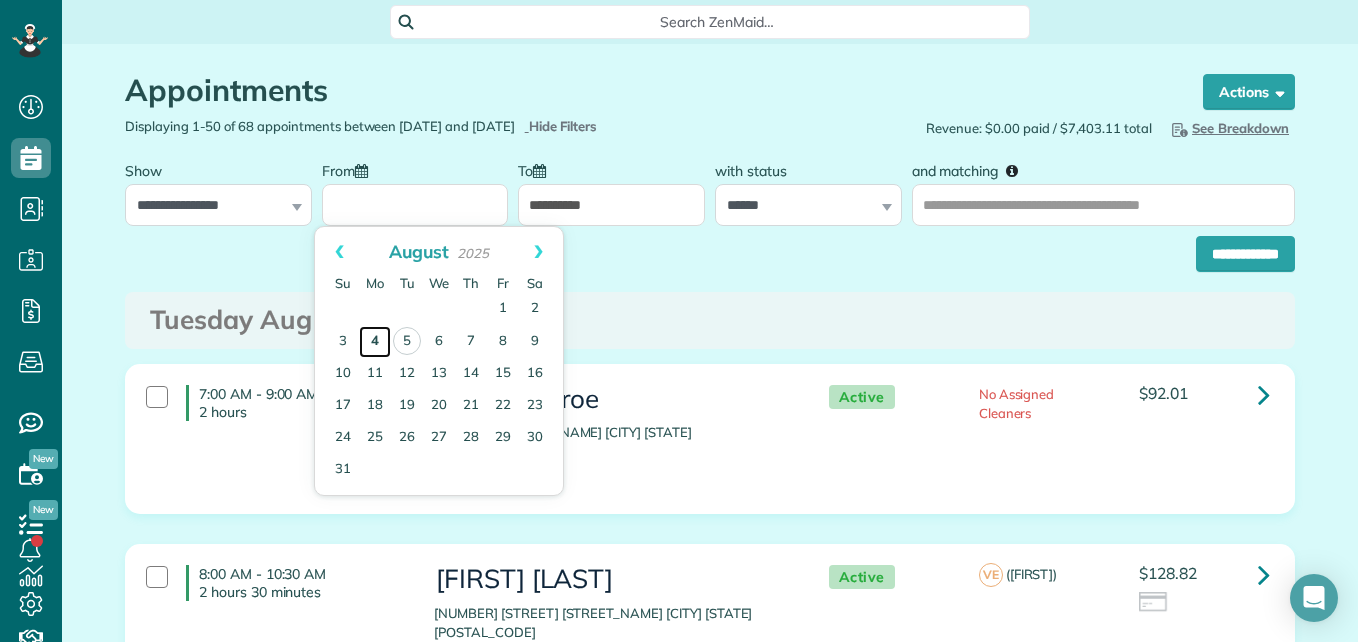 click on "4" at bounding box center [375, 342] 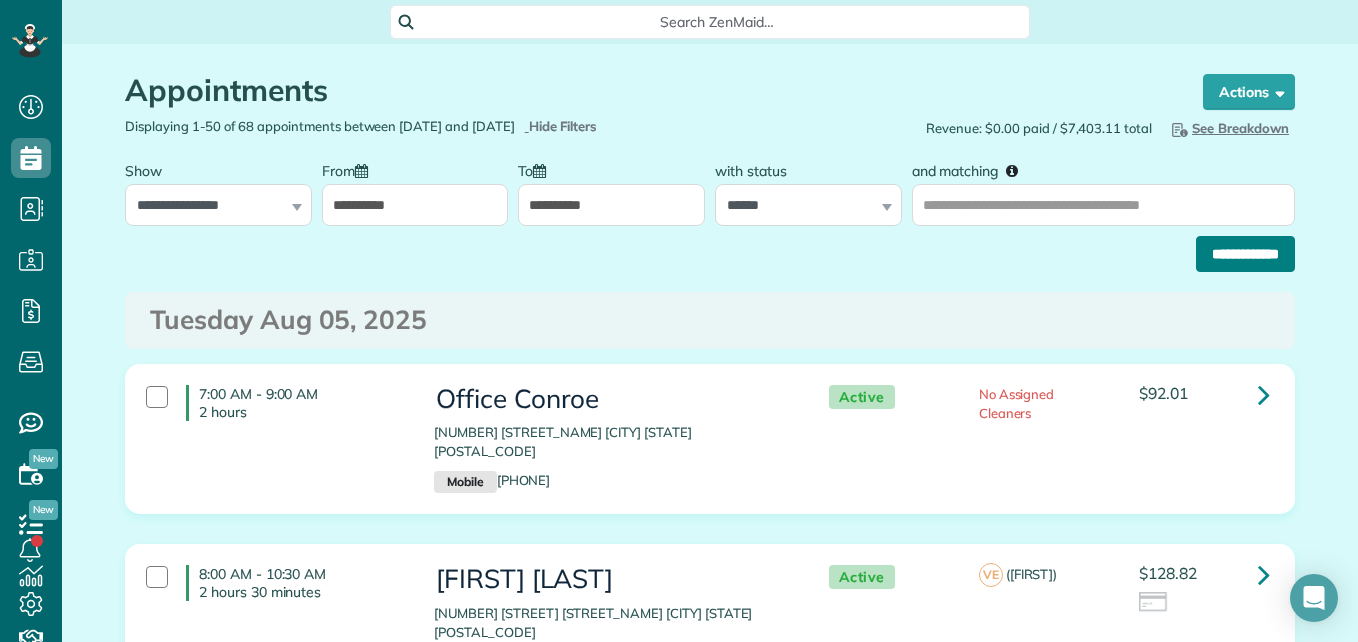 click on "**********" at bounding box center (1245, 254) 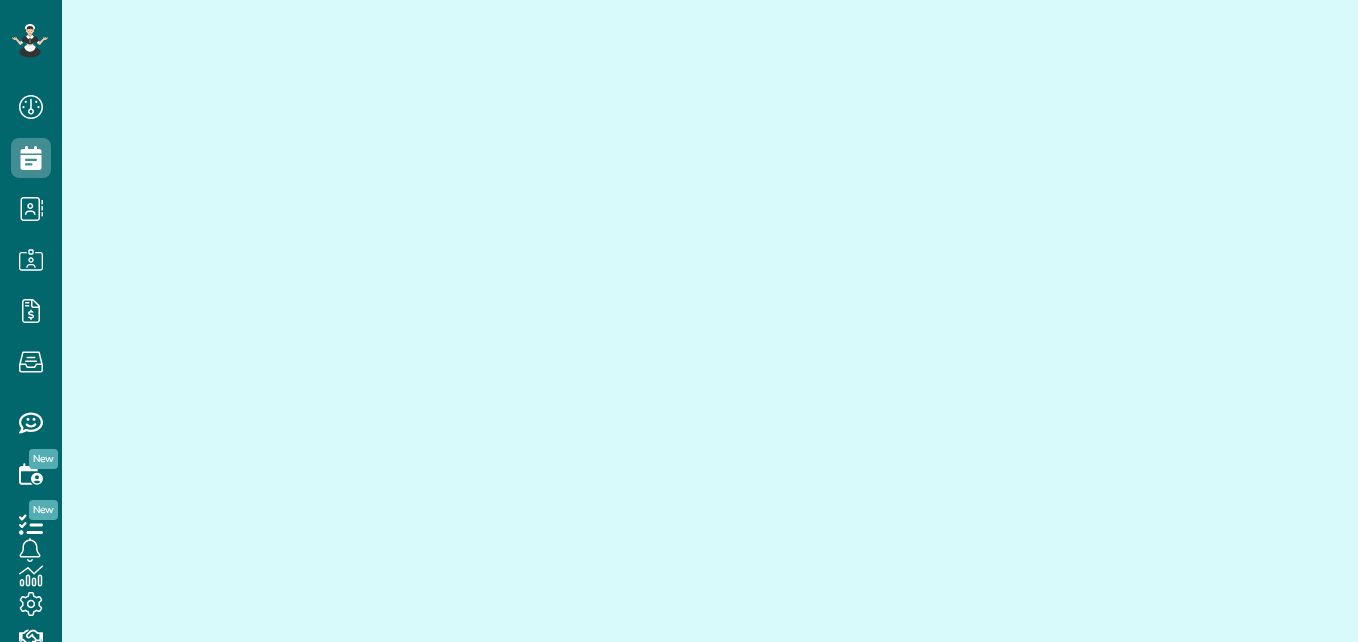 scroll, scrollTop: 0, scrollLeft: 0, axis: both 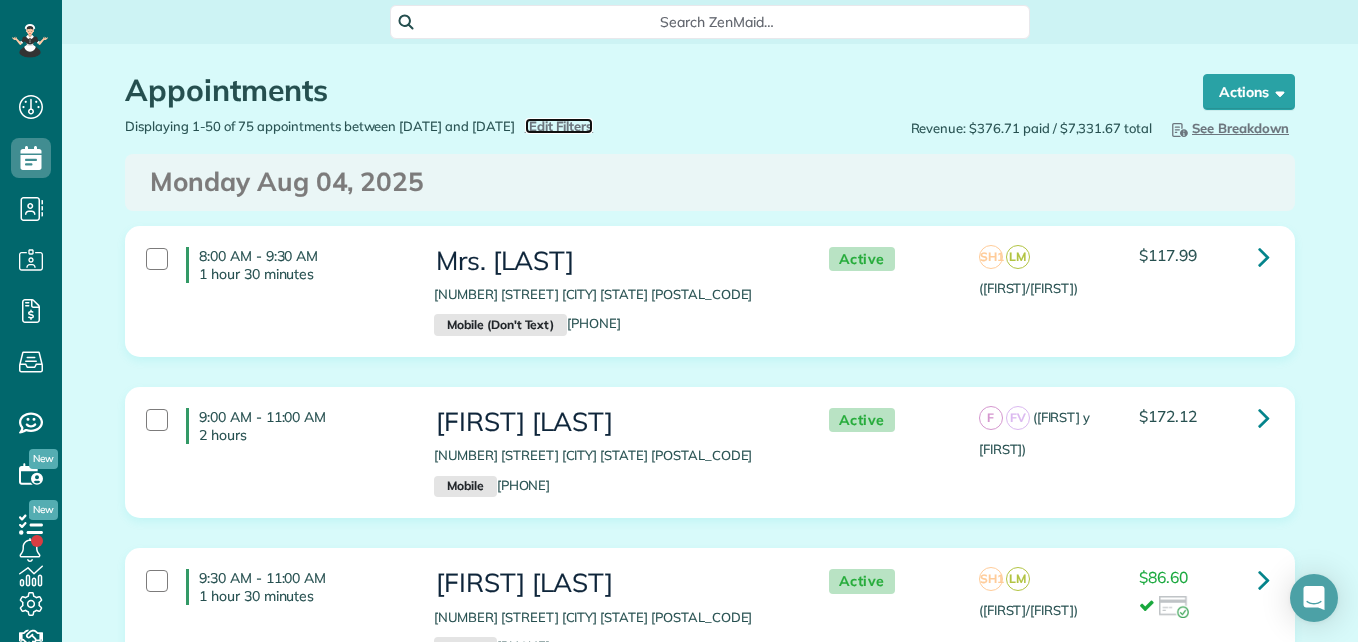 click on "Edit Filters" at bounding box center (561, 126) 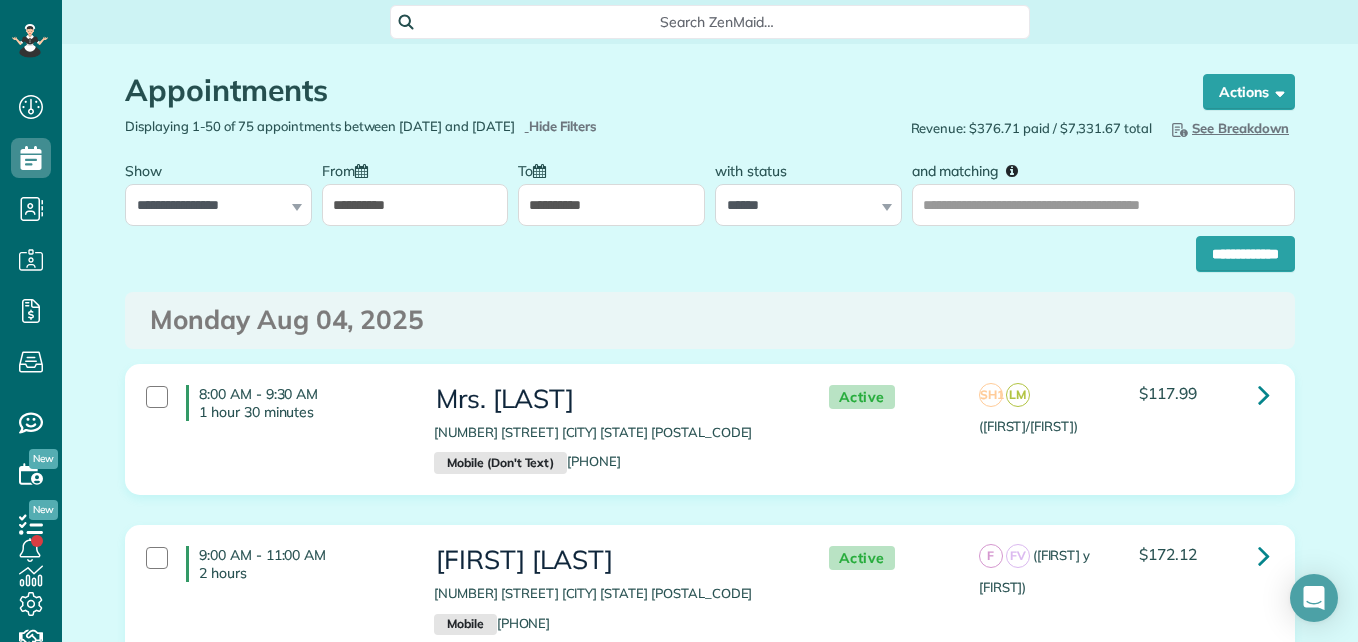 click on "Appointments" at bounding box center [645, 90] 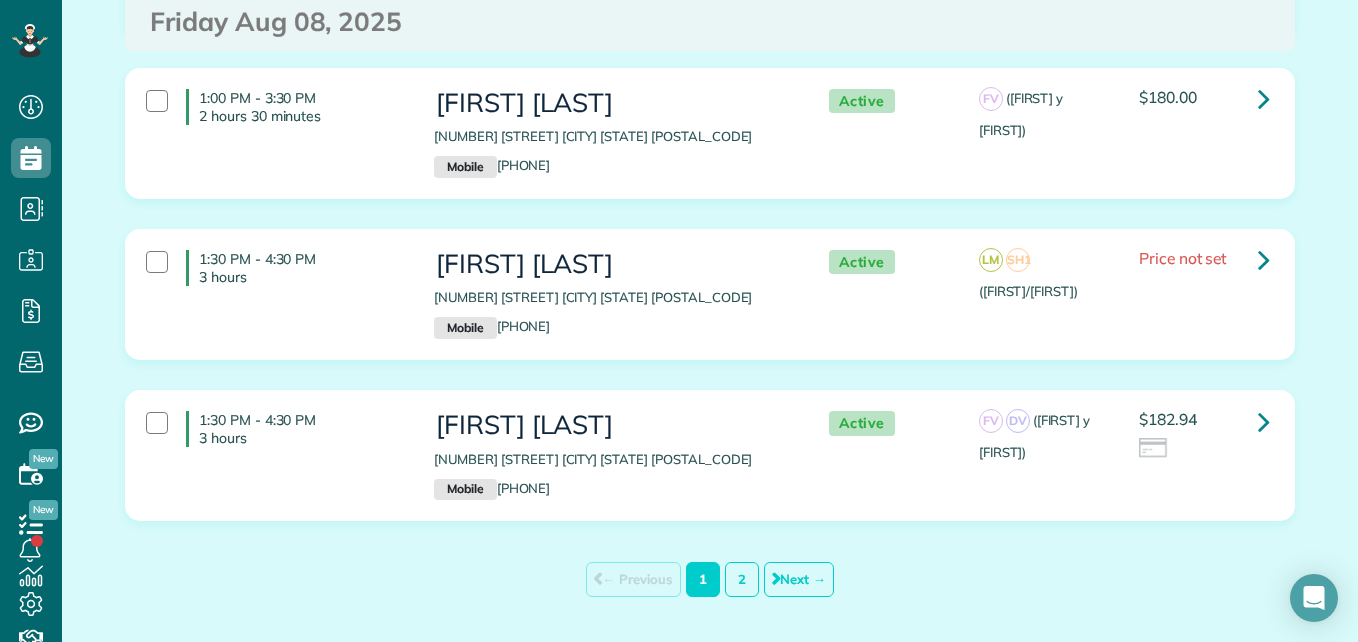 scroll, scrollTop: 8452, scrollLeft: 0, axis: vertical 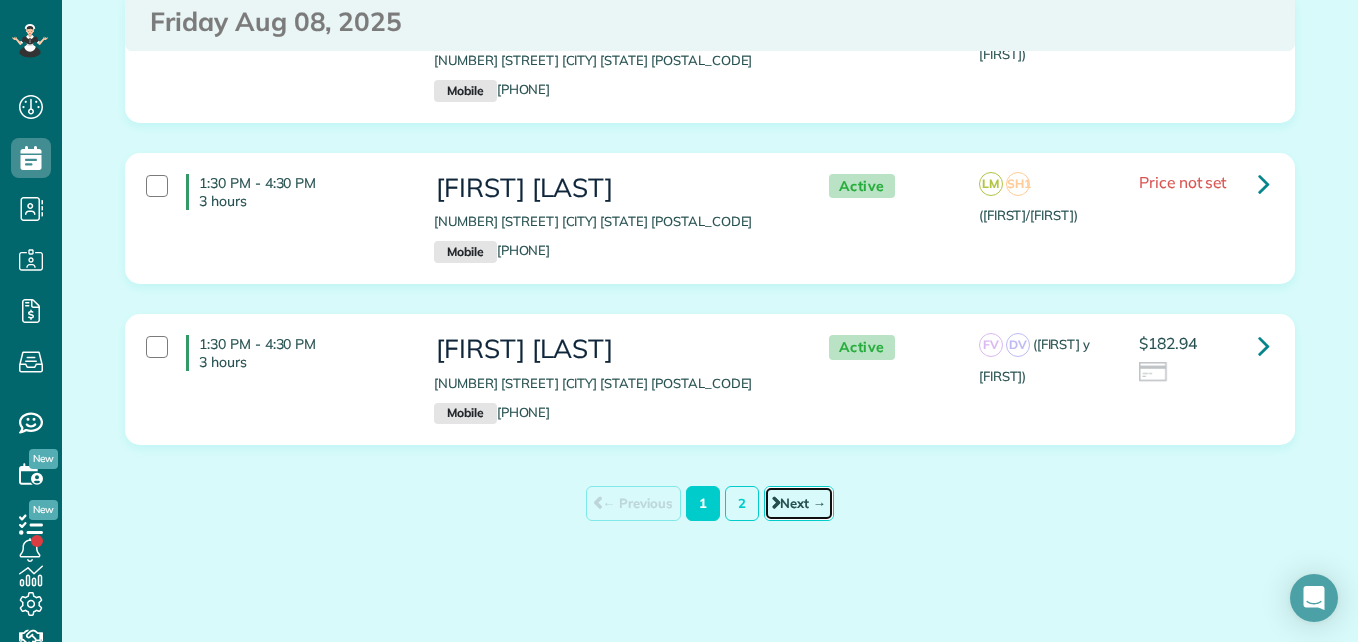 click on "Next →" at bounding box center (799, 503) 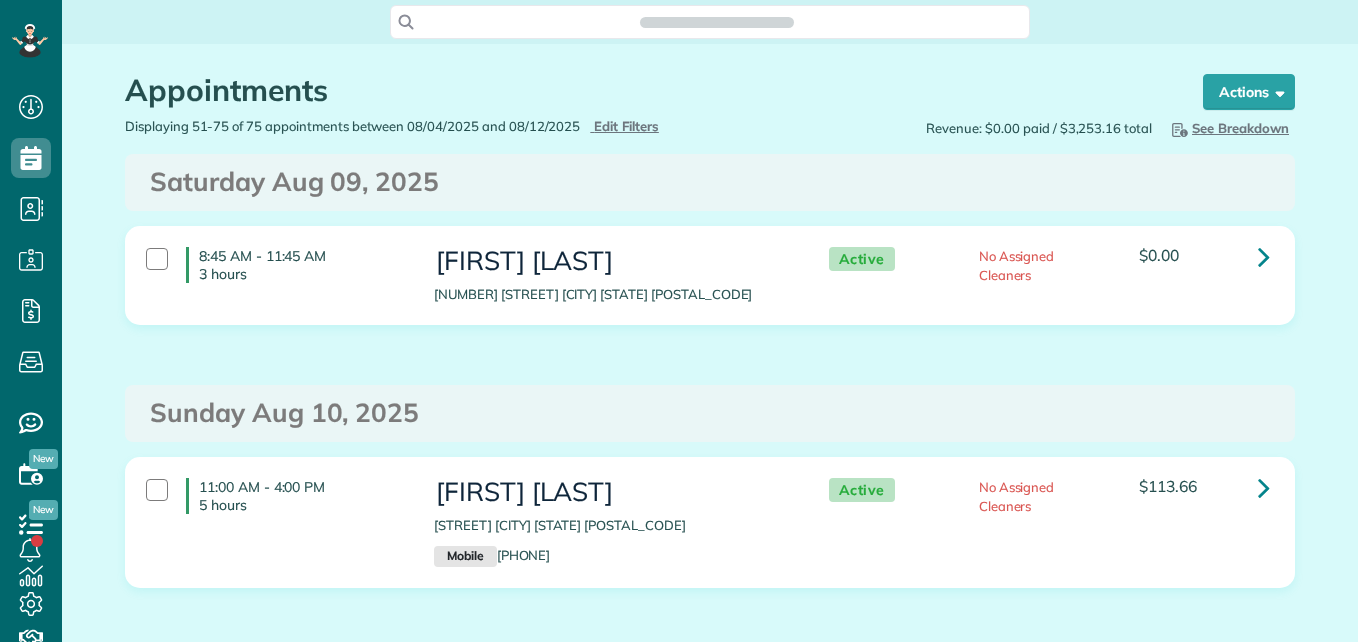 scroll, scrollTop: 0, scrollLeft: 0, axis: both 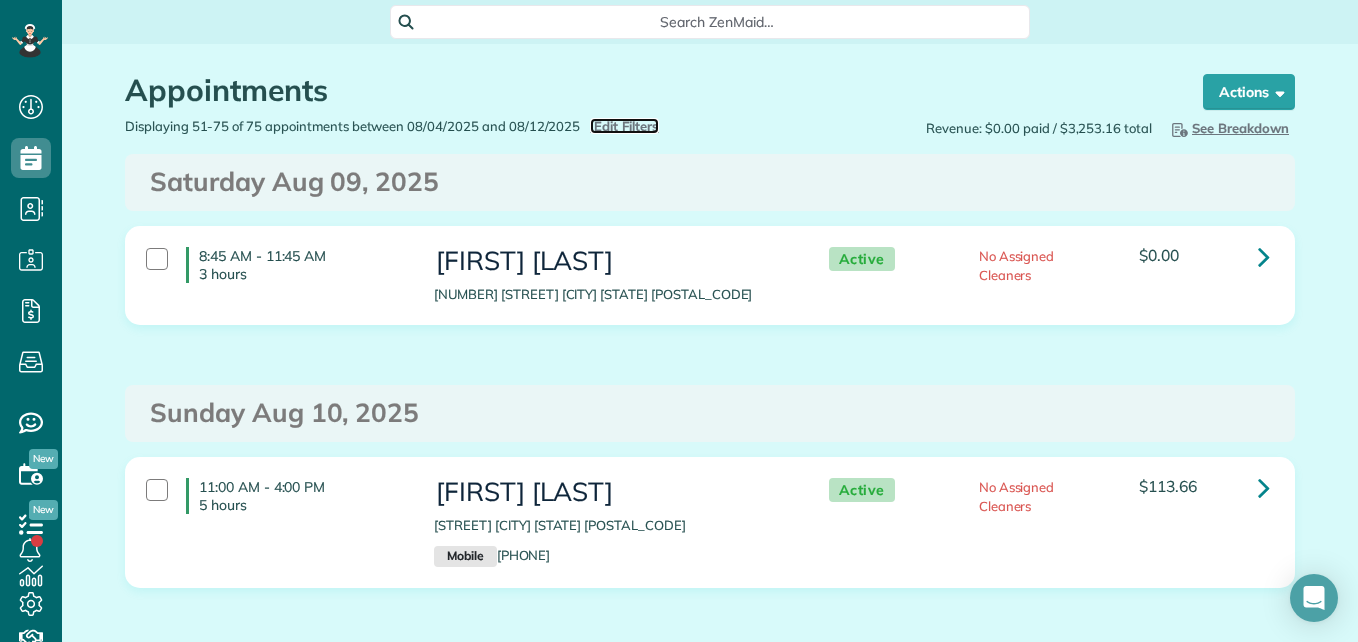 click on "Edit Filters" at bounding box center (626, 126) 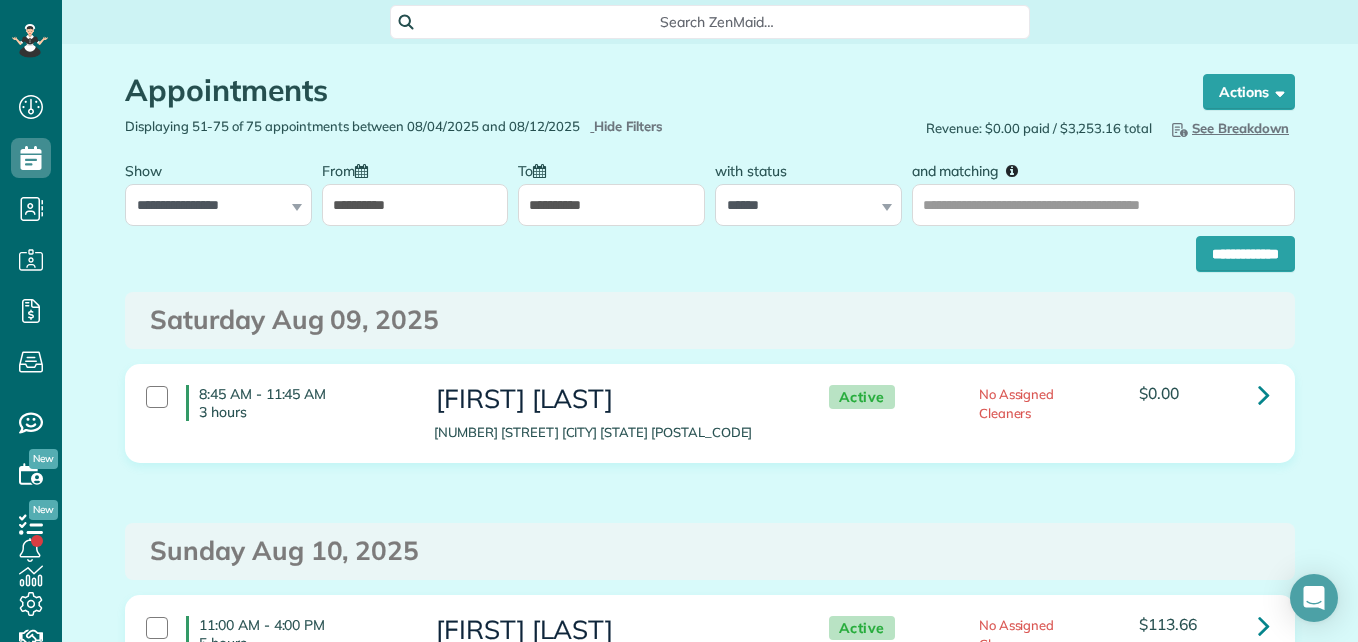 click on "**********" at bounding box center (415, 205) 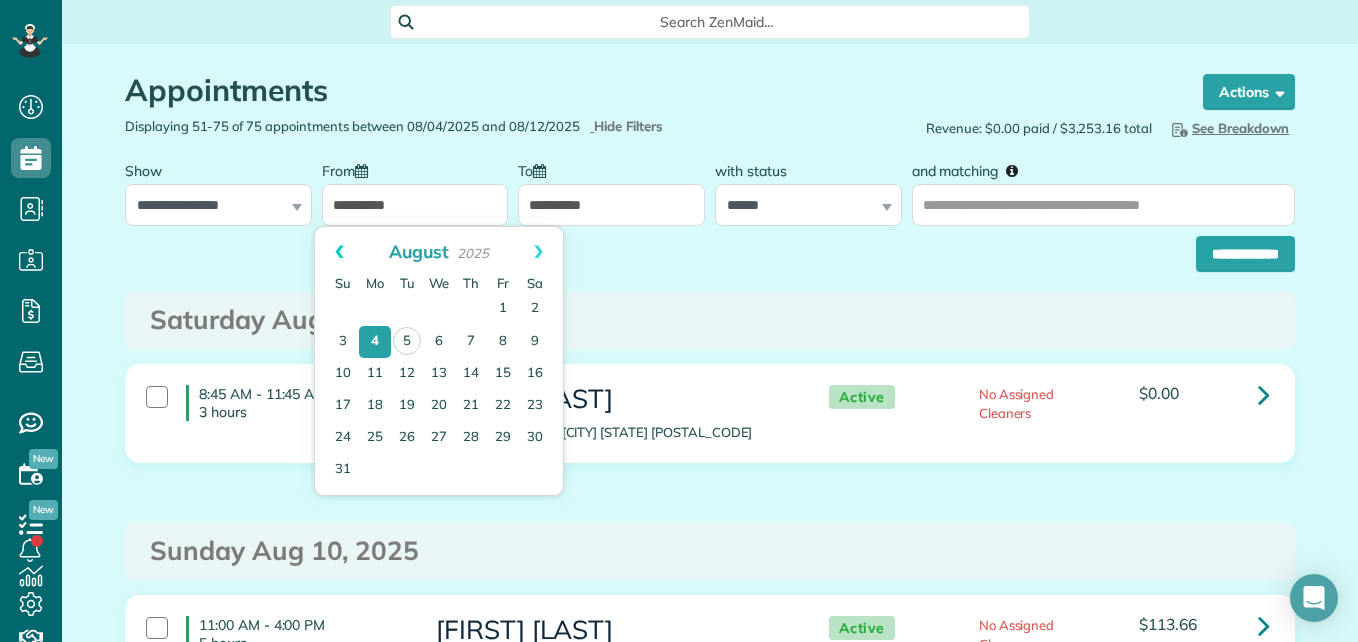 click on "Prev" at bounding box center [339, 252] 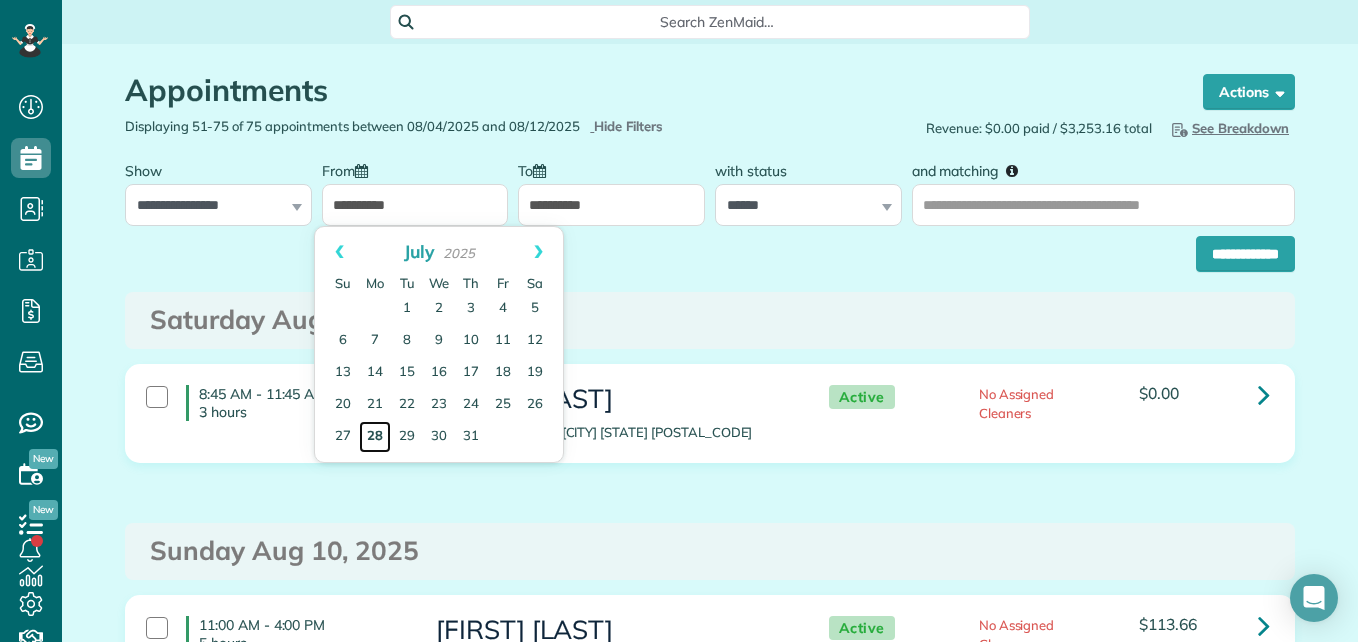 click on "28" at bounding box center [375, 437] 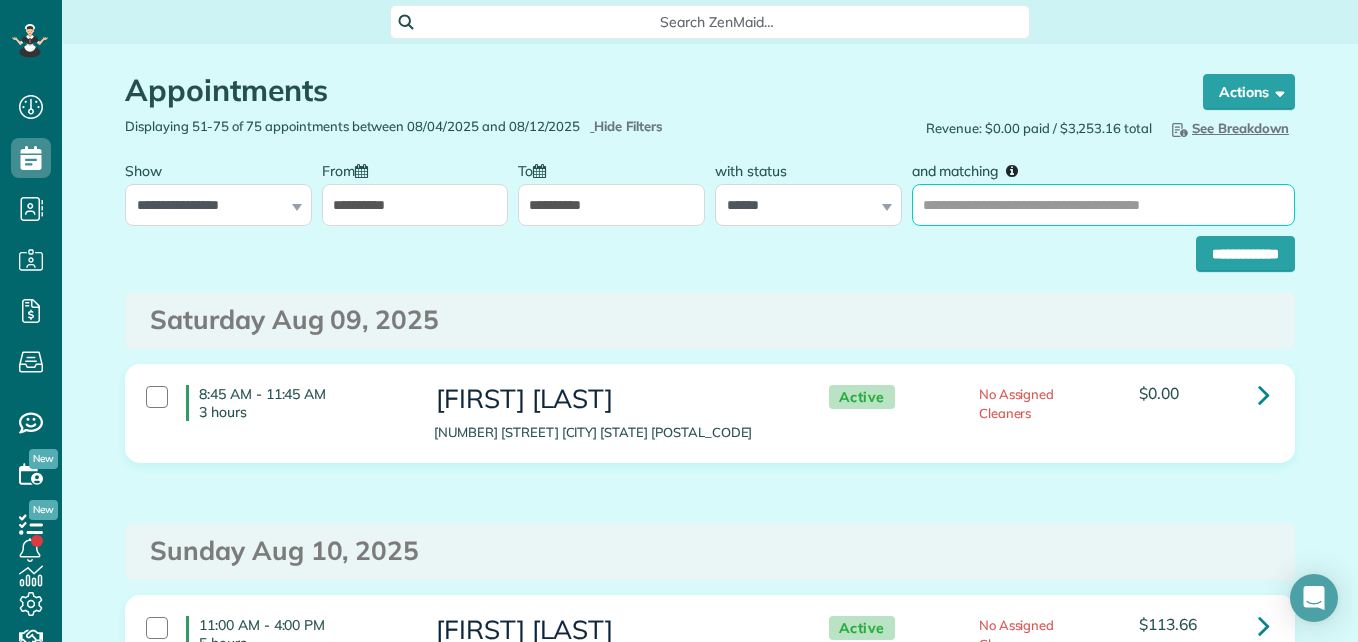 click on "and matching" at bounding box center (1103, 205) 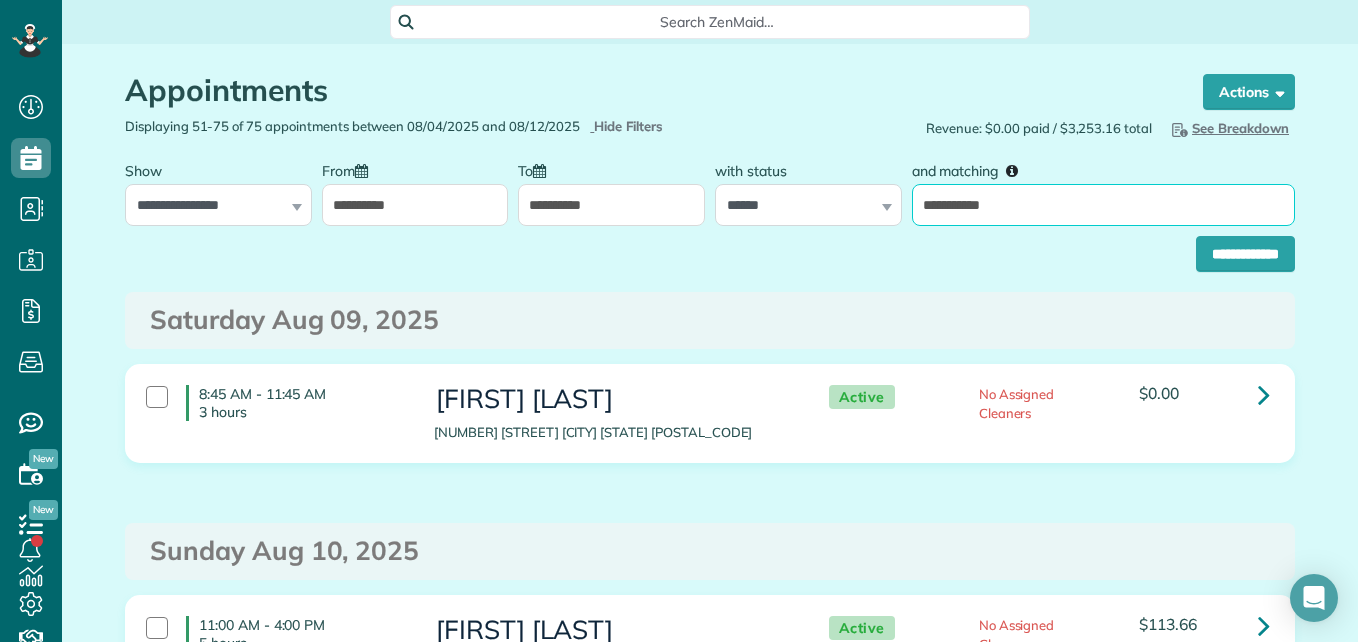 type on "**********" 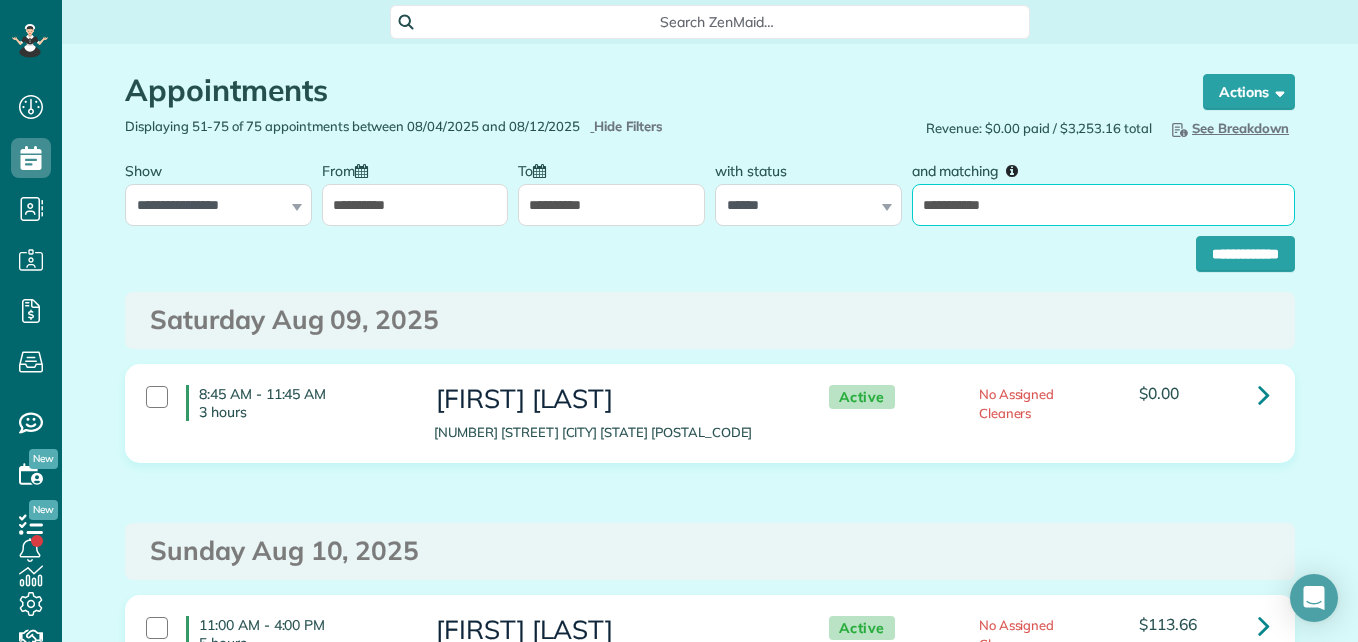 click on "**********" at bounding box center [1245, 254] 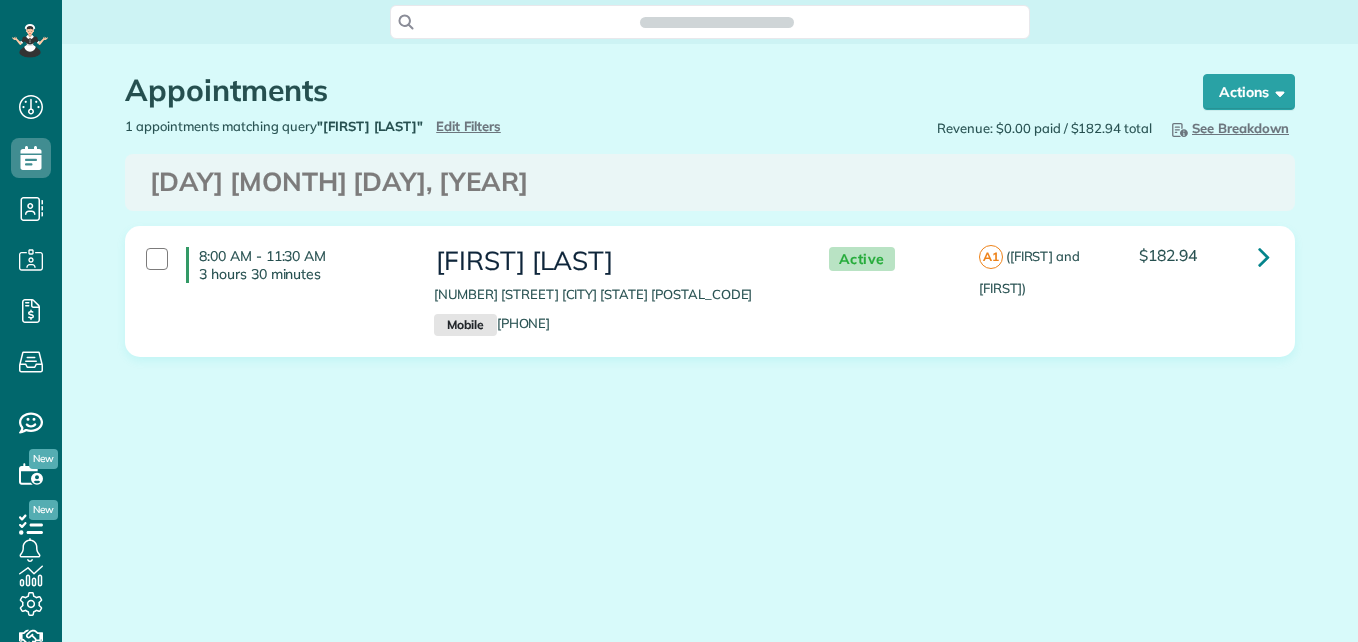 scroll, scrollTop: 0, scrollLeft: 0, axis: both 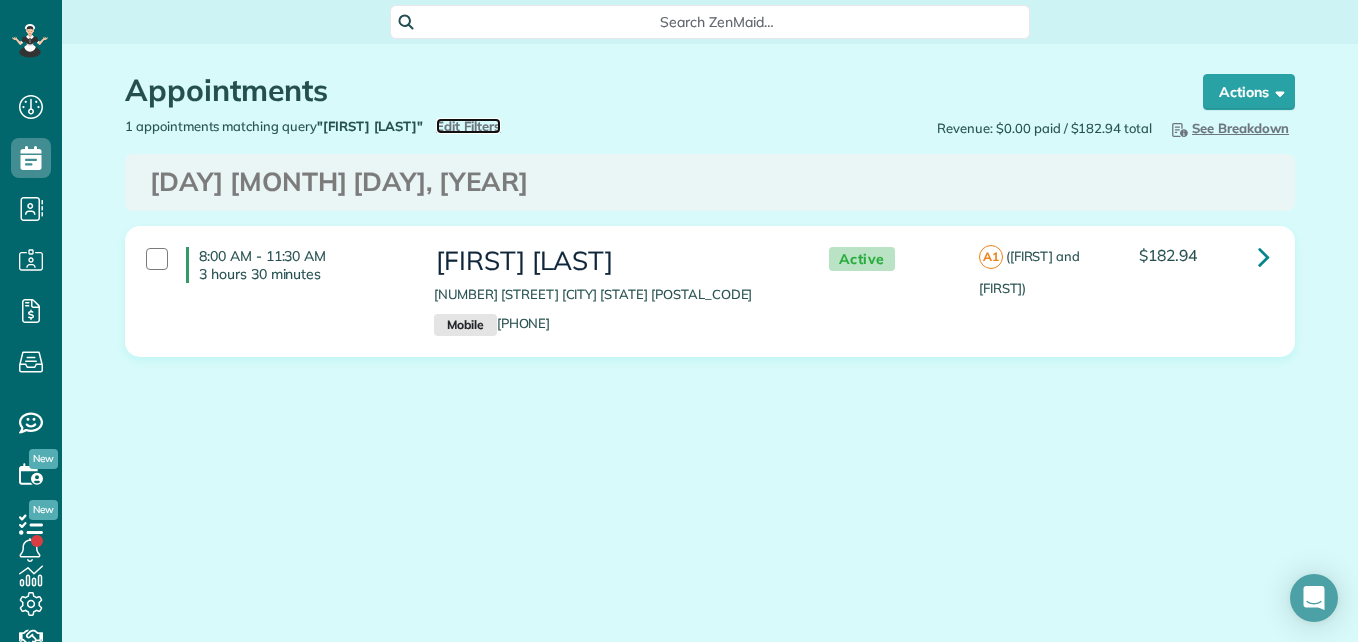 click on "Edit Filters" at bounding box center [468, 126] 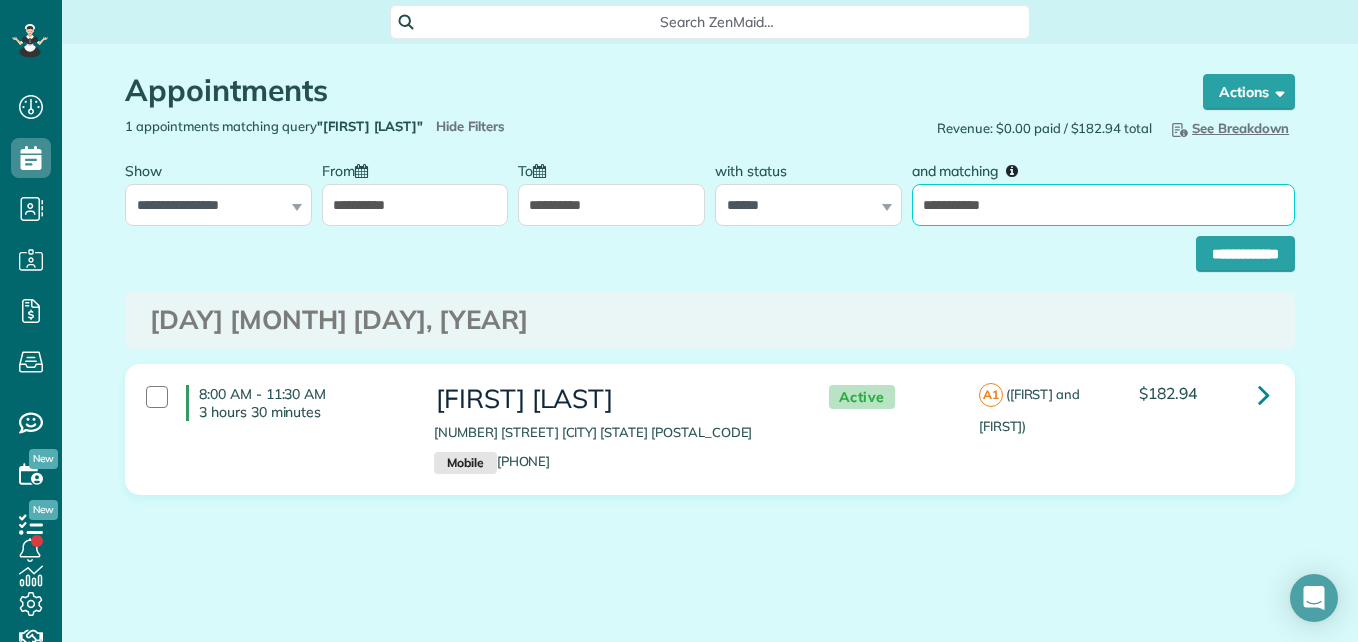 drag, startPoint x: 1021, startPoint y: 199, endPoint x: 750, endPoint y: 240, distance: 274.08392 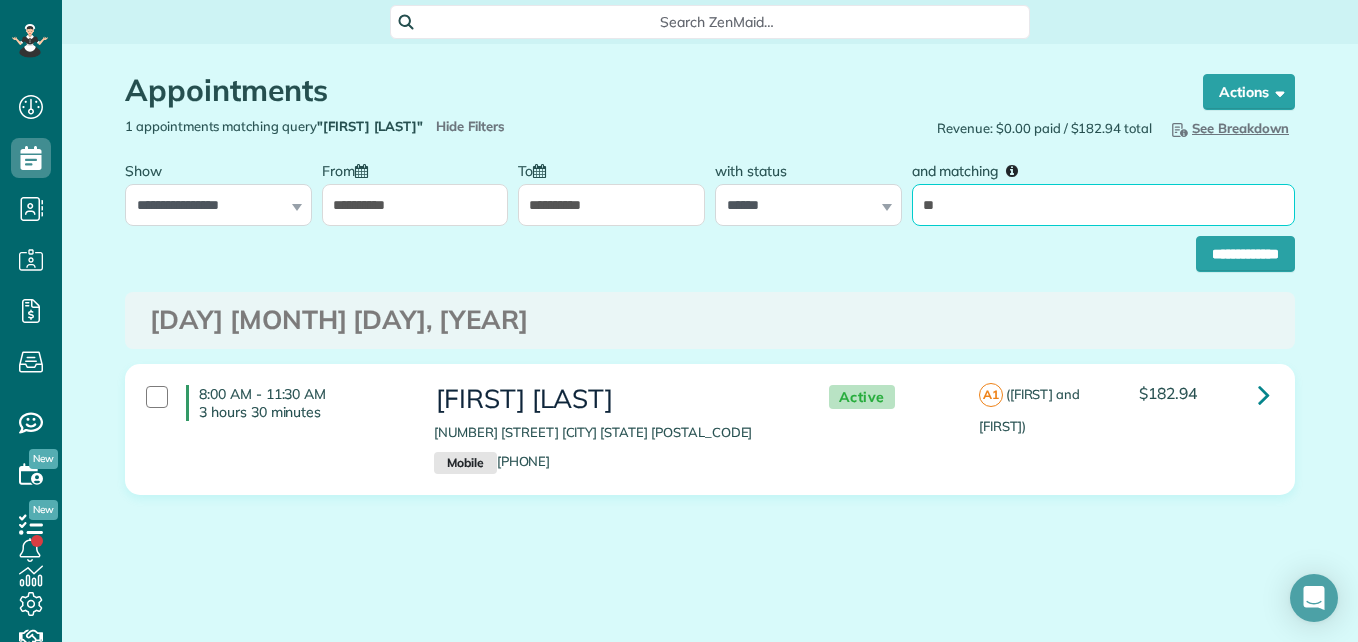 type on "*" 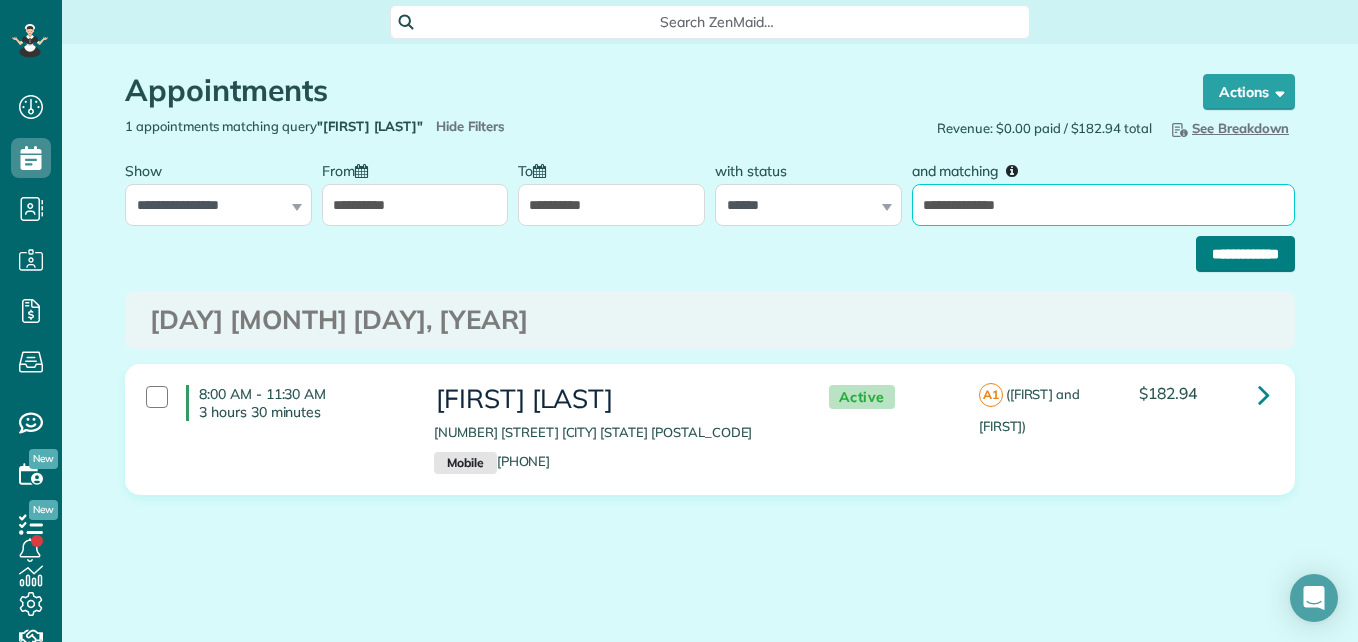 type on "**********" 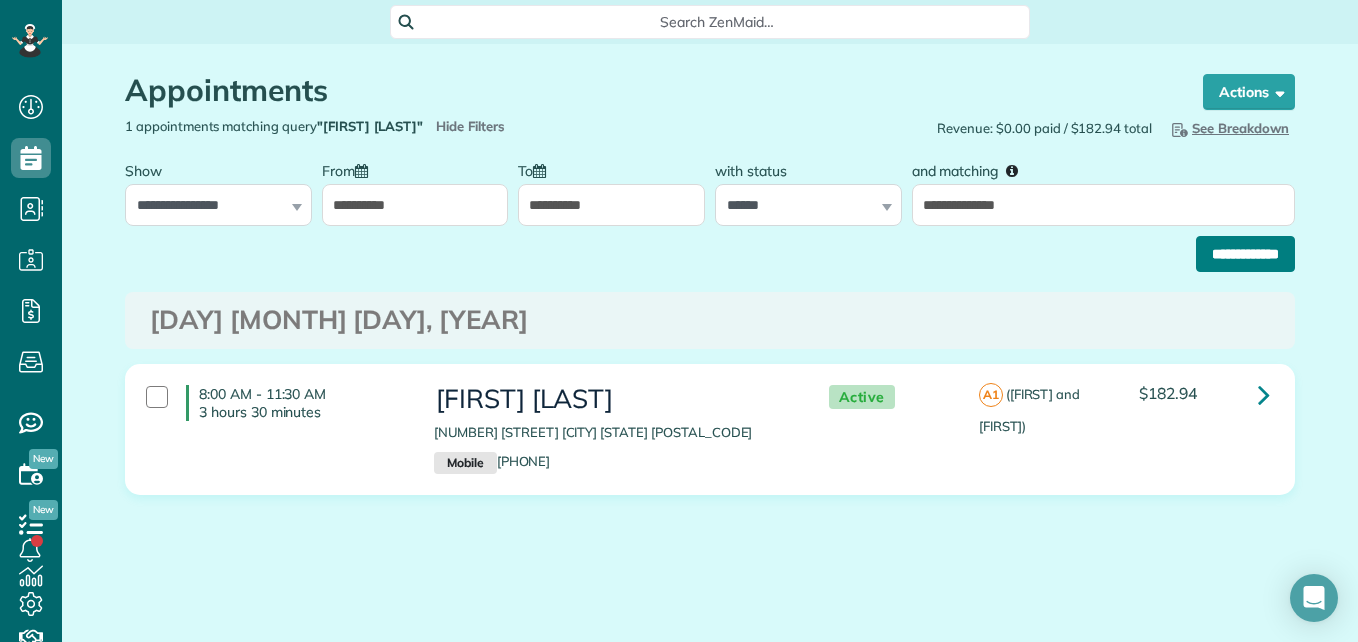 click on "**********" at bounding box center (1245, 254) 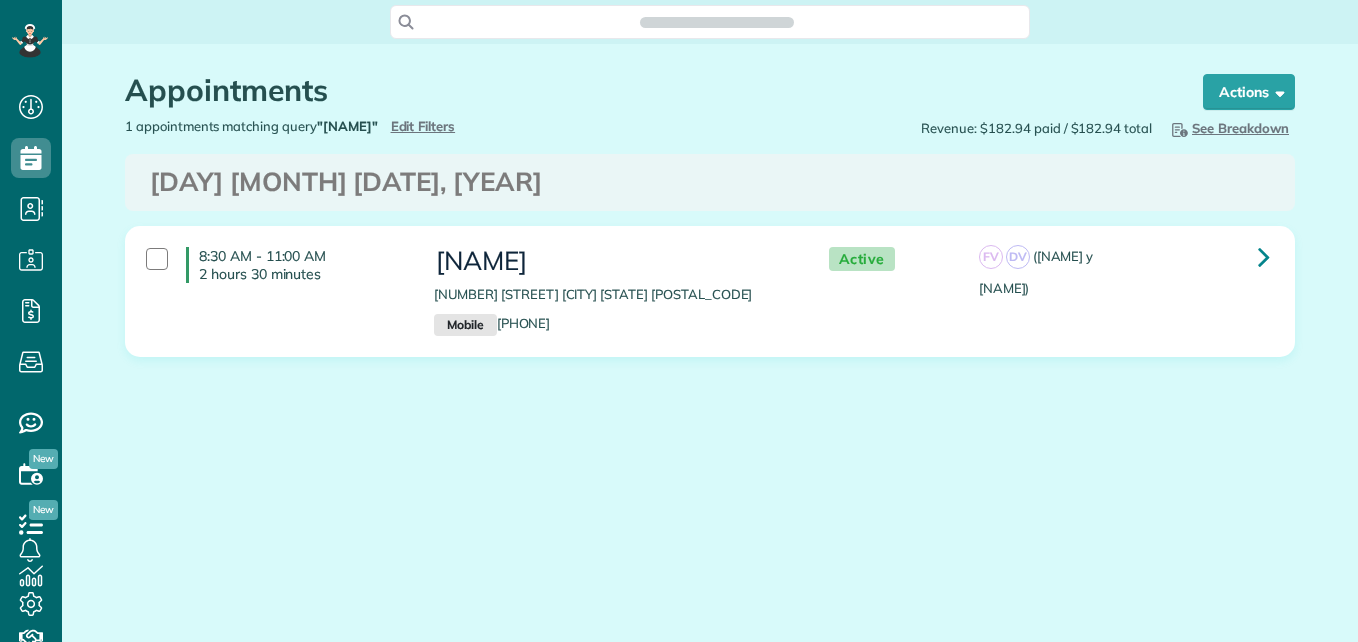 scroll, scrollTop: 0, scrollLeft: 0, axis: both 